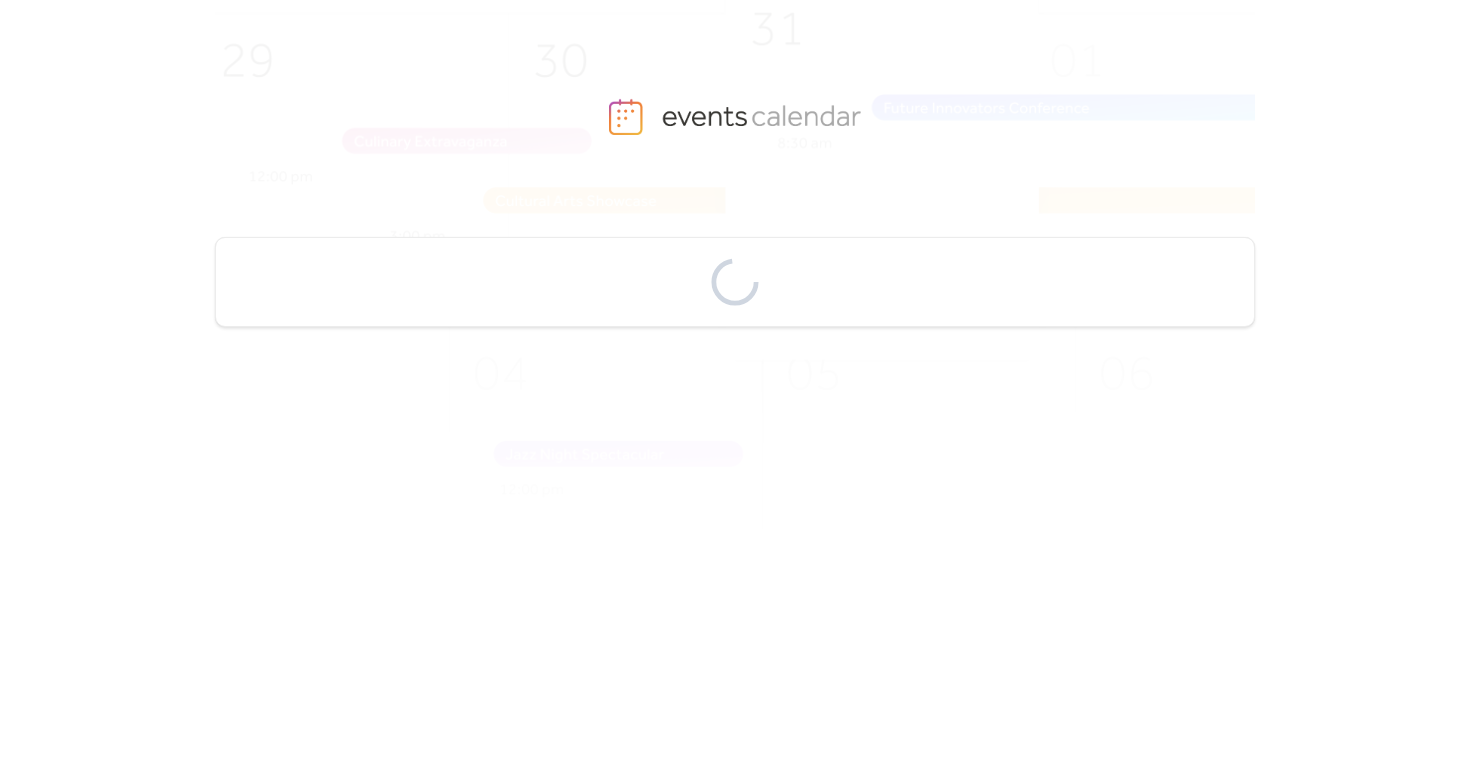 scroll, scrollTop: 0, scrollLeft: 0, axis: both 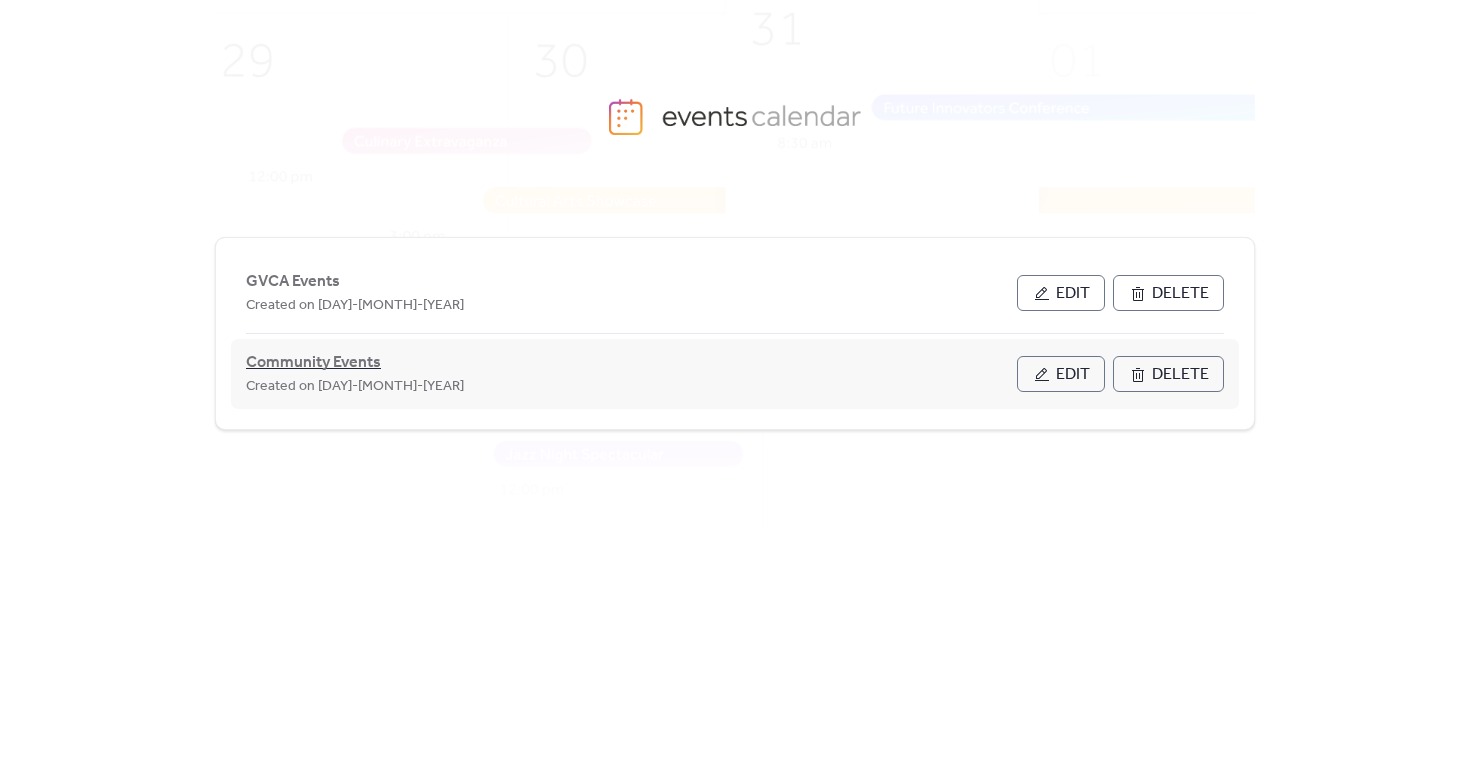 click on "Community Events" at bounding box center [313, 363] 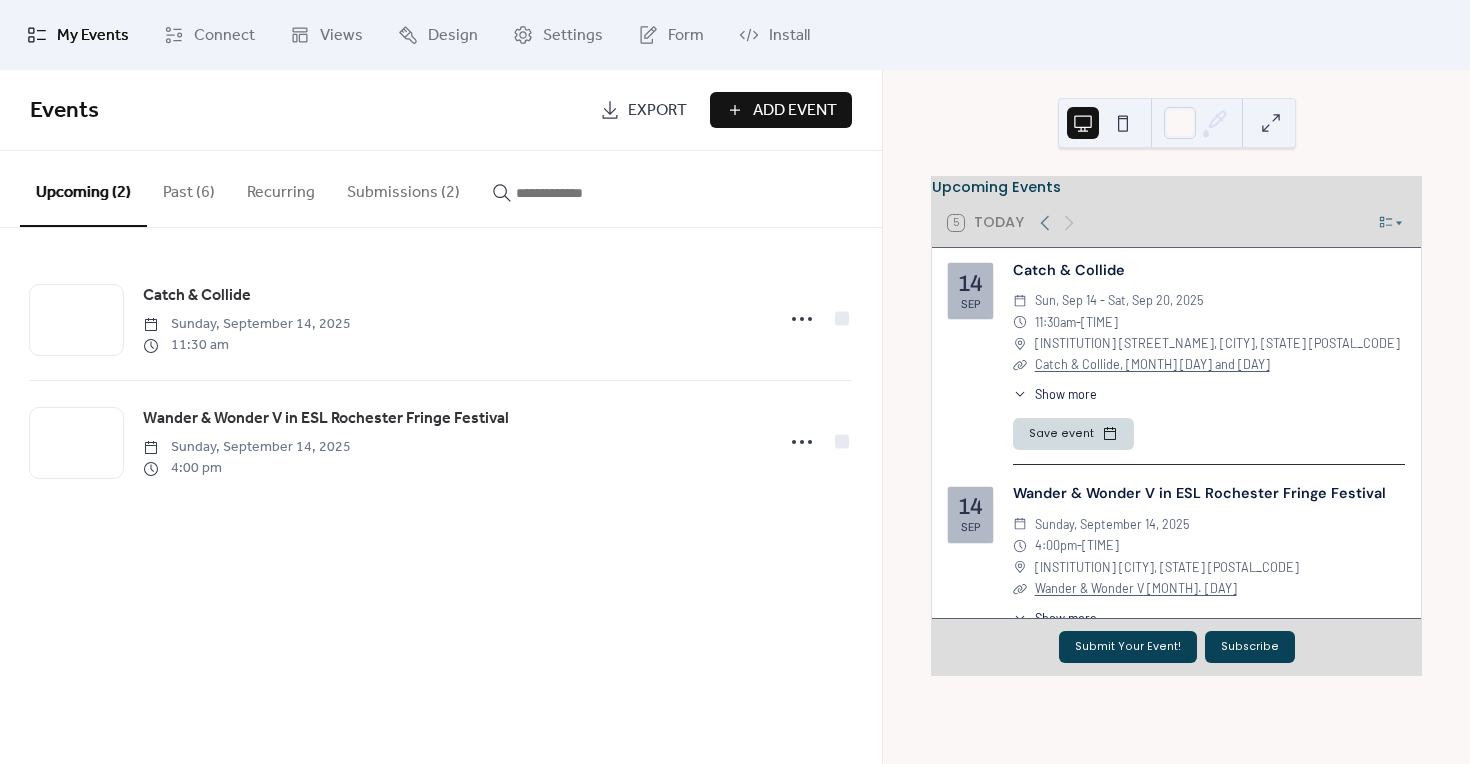 click on "Submissions (2)" at bounding box center (403, 188) 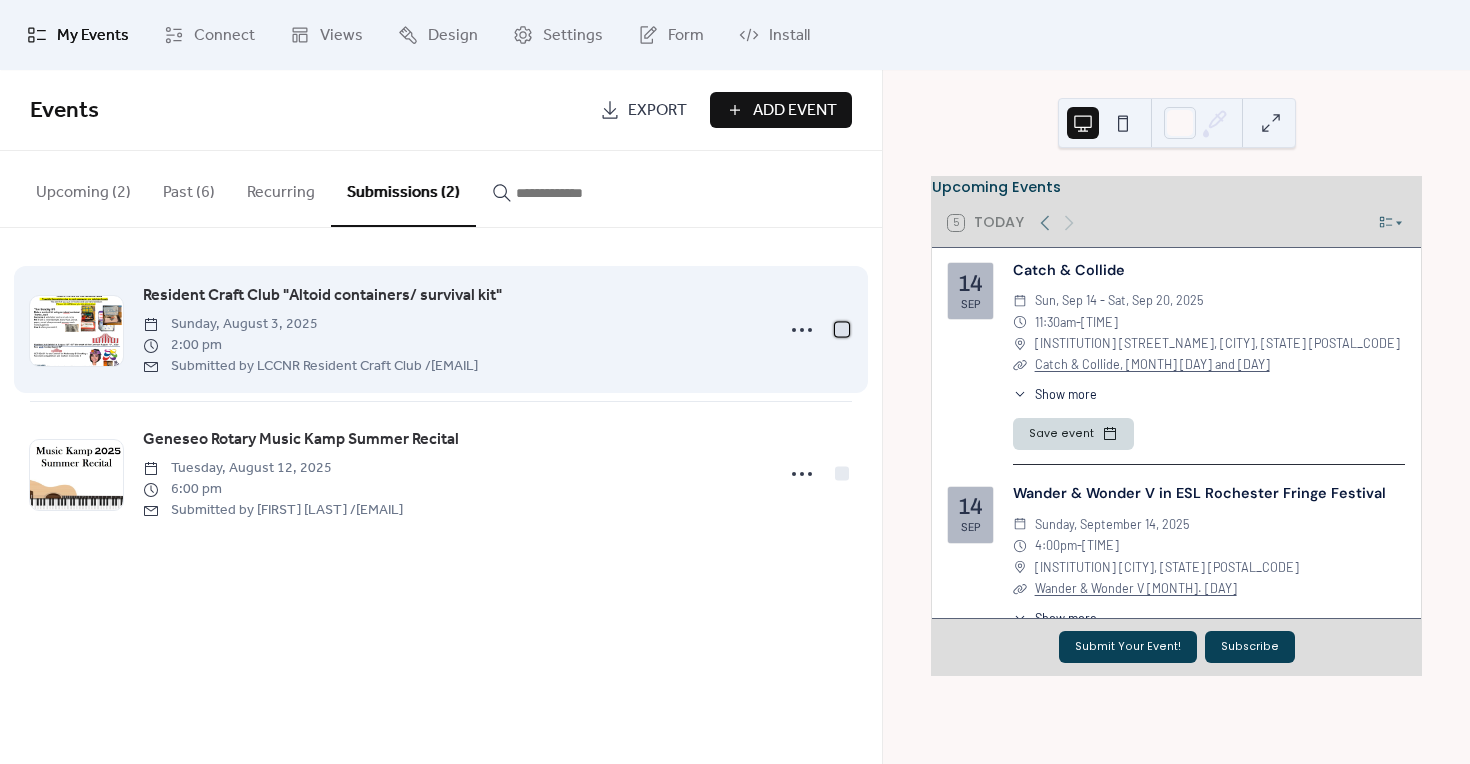 click at bounding box center [842, 329] 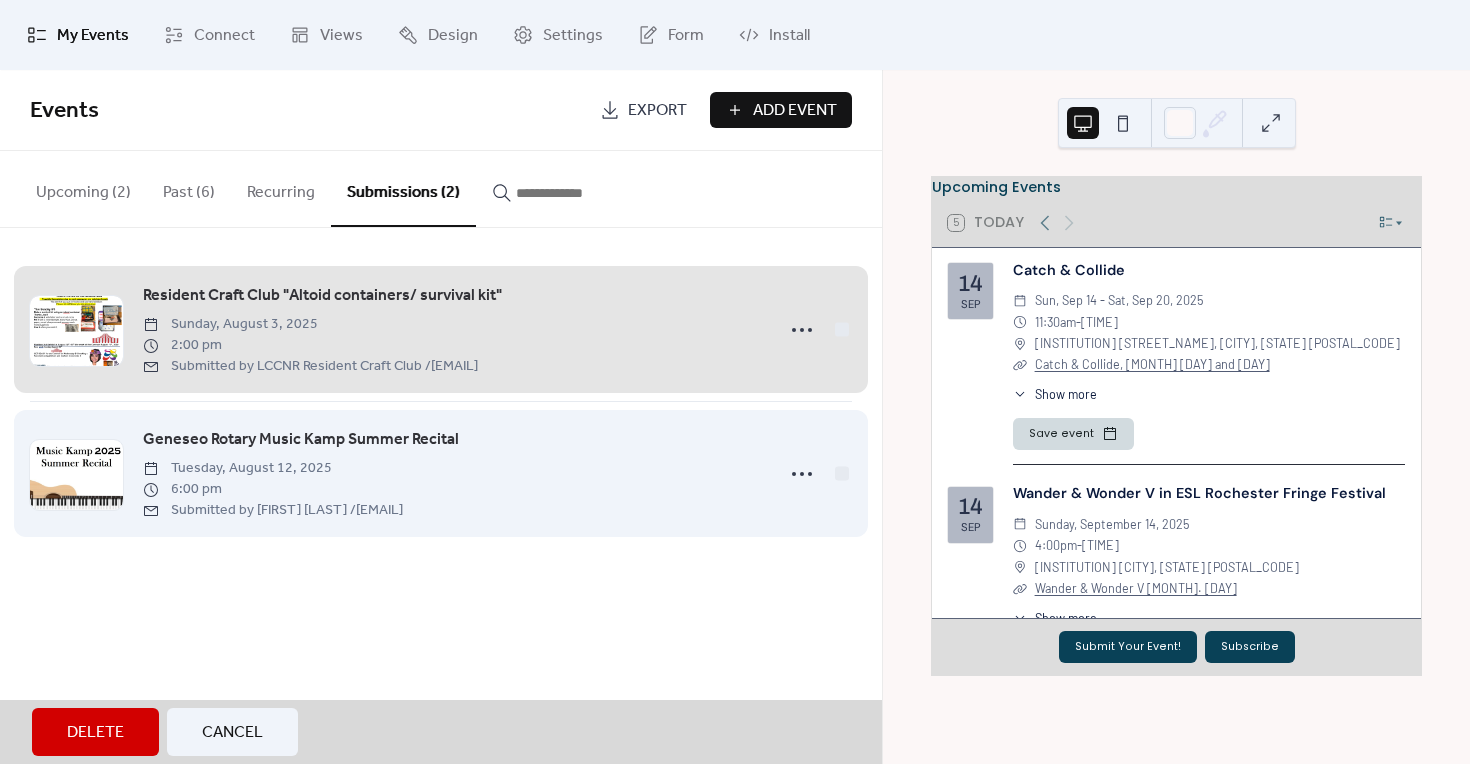 click on "[GENESEO_ROTARY_MUSIC_KAMP] Summer Recital [DAY], [MONTH] [DAY], [YEAR] [TIME] Submitted by [HEATHER_FERRERO] / [HEATHER_FERRERO]@[GMAIL_COM]" at bounding box center [441, 473] 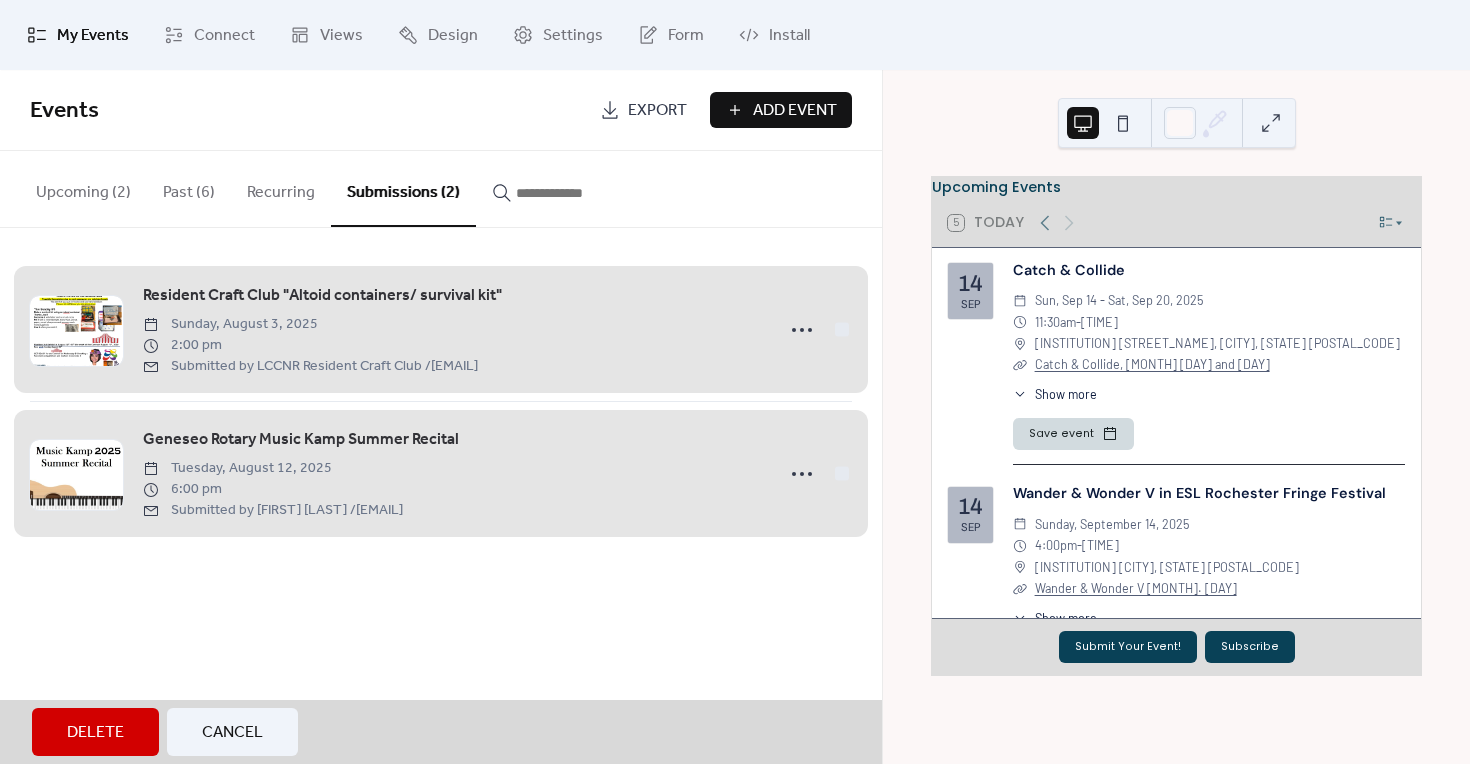 drag, startPoint x: 846, startPoint y: 475, endPoint x: 782, endPoint y: 328, distance: 160.32779 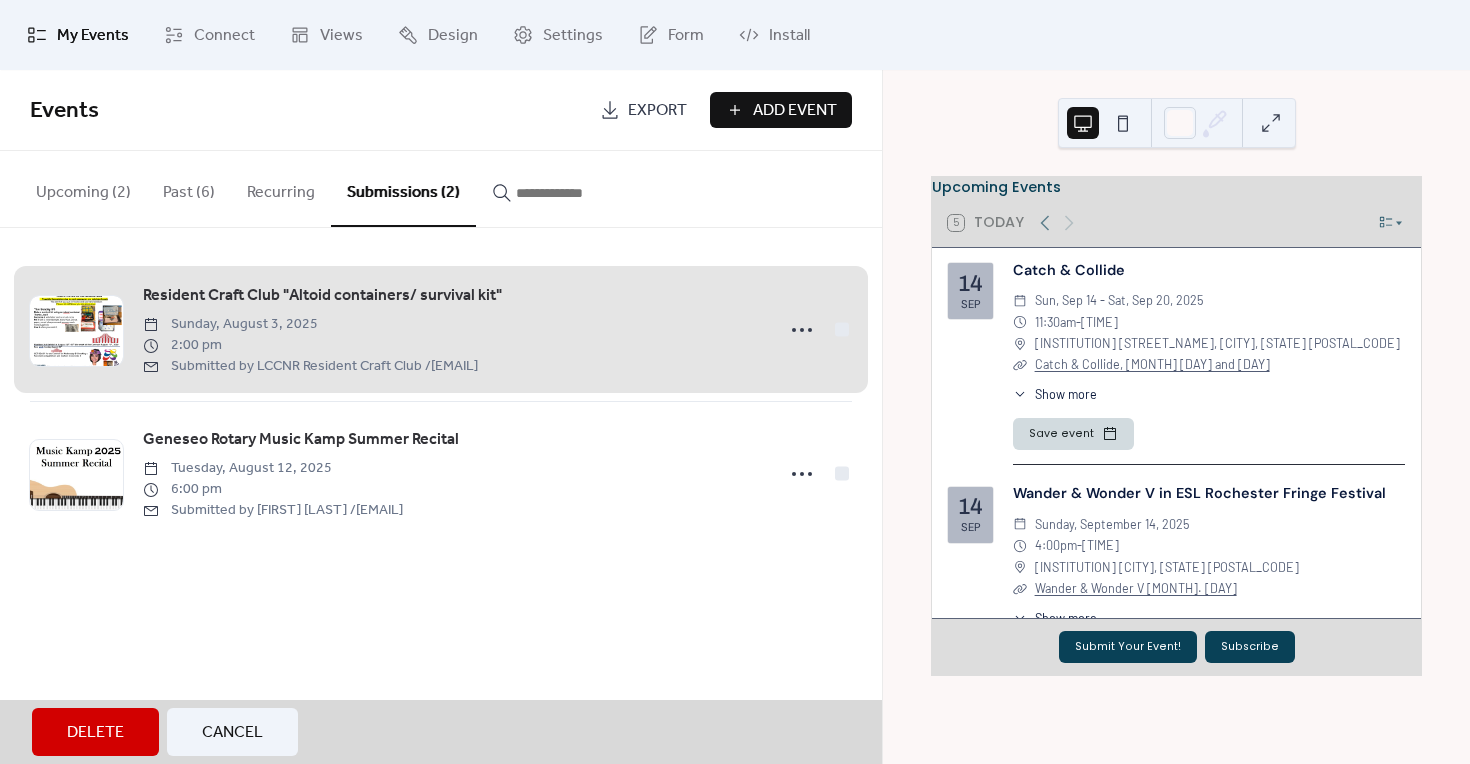 click on "[RESIDENT_CRAFT_CLUB] "Altoid containers/ survival kit" [DAY], [MONTH] [DAY], [YEAR] [TIME] Submitted by [LCCNR_RESIDENT_CRAFT_CLUB] / [LCCNR_RESIDENT_CRAFT_CLUB]@[GMAIL_COM]" at bounding box center [441, 329] 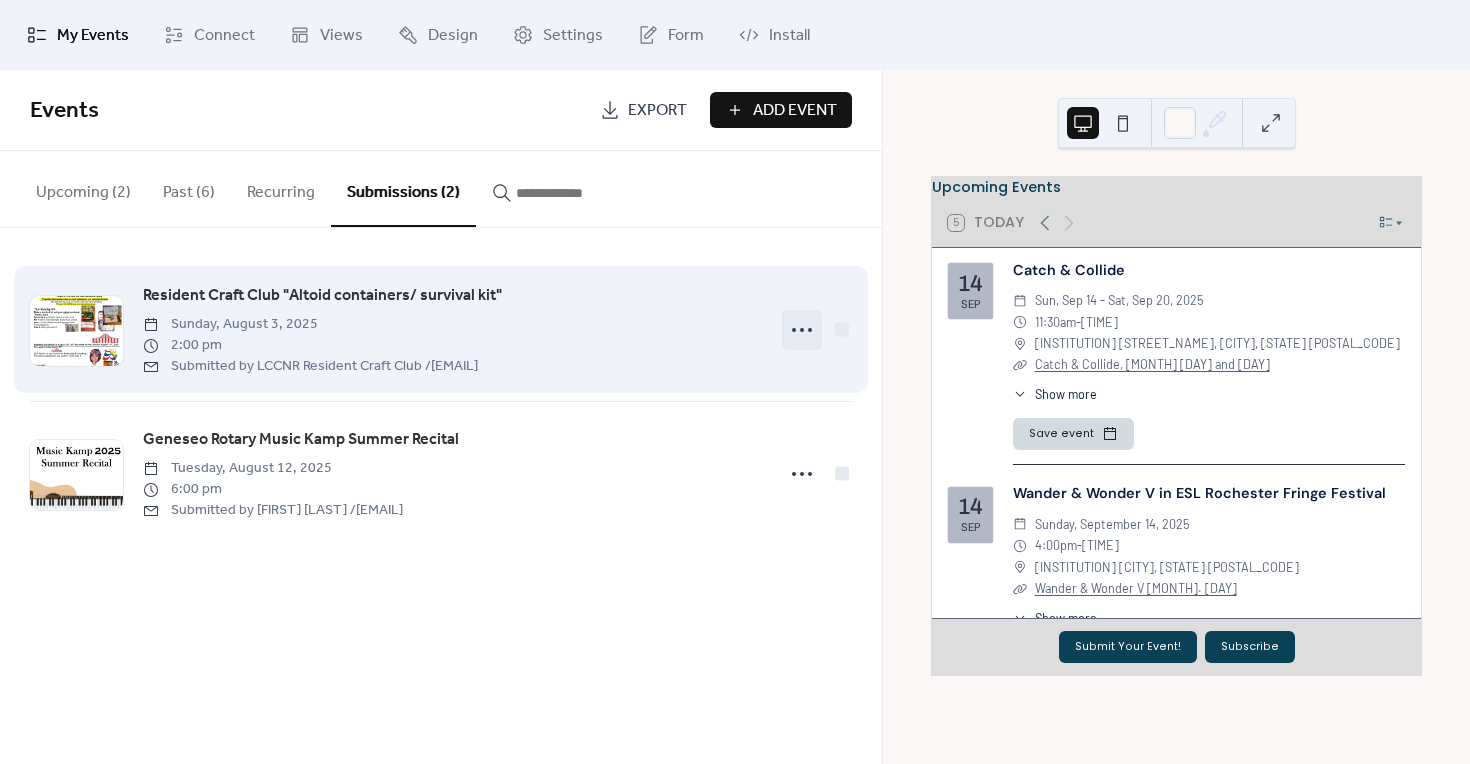click 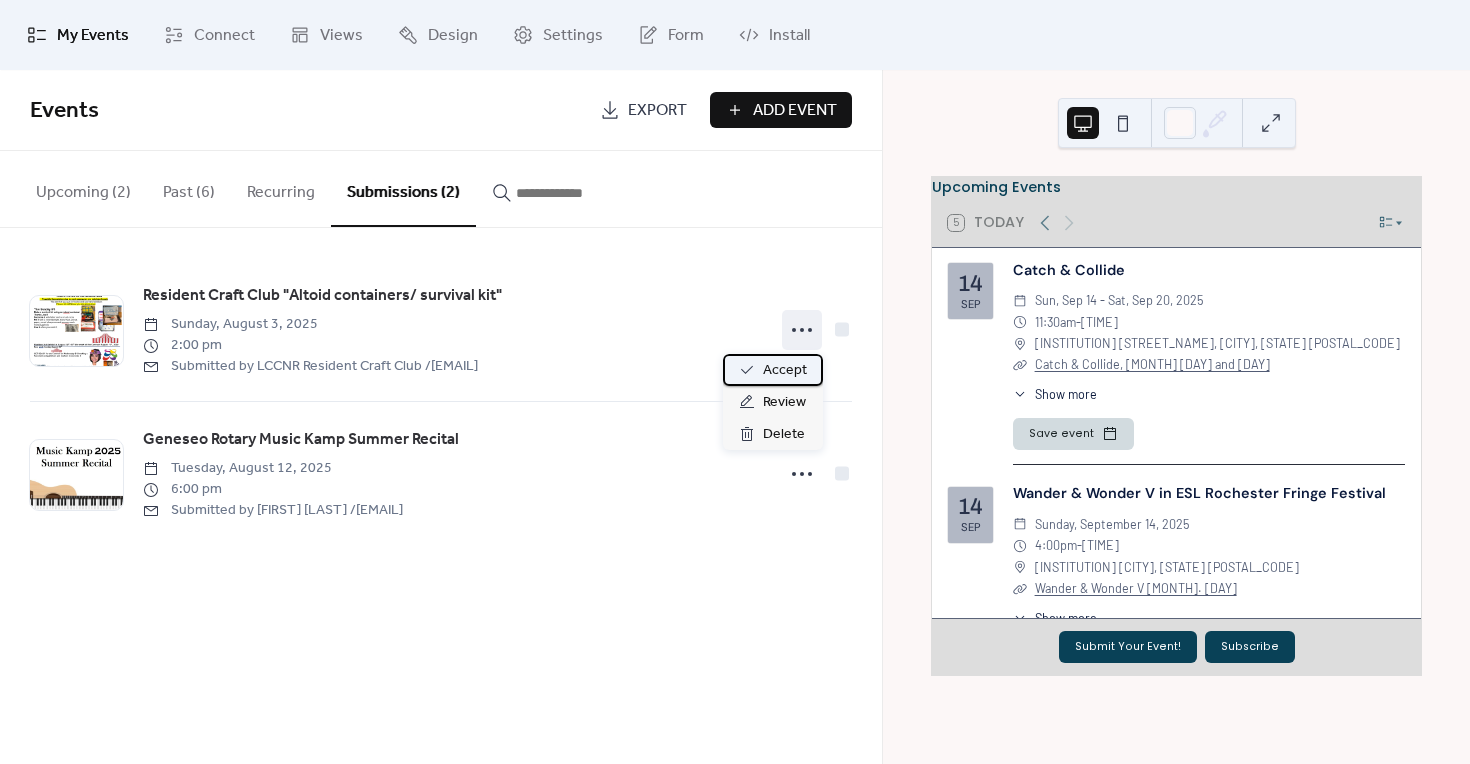 click on "Accept" at bounding box center (785, 371) 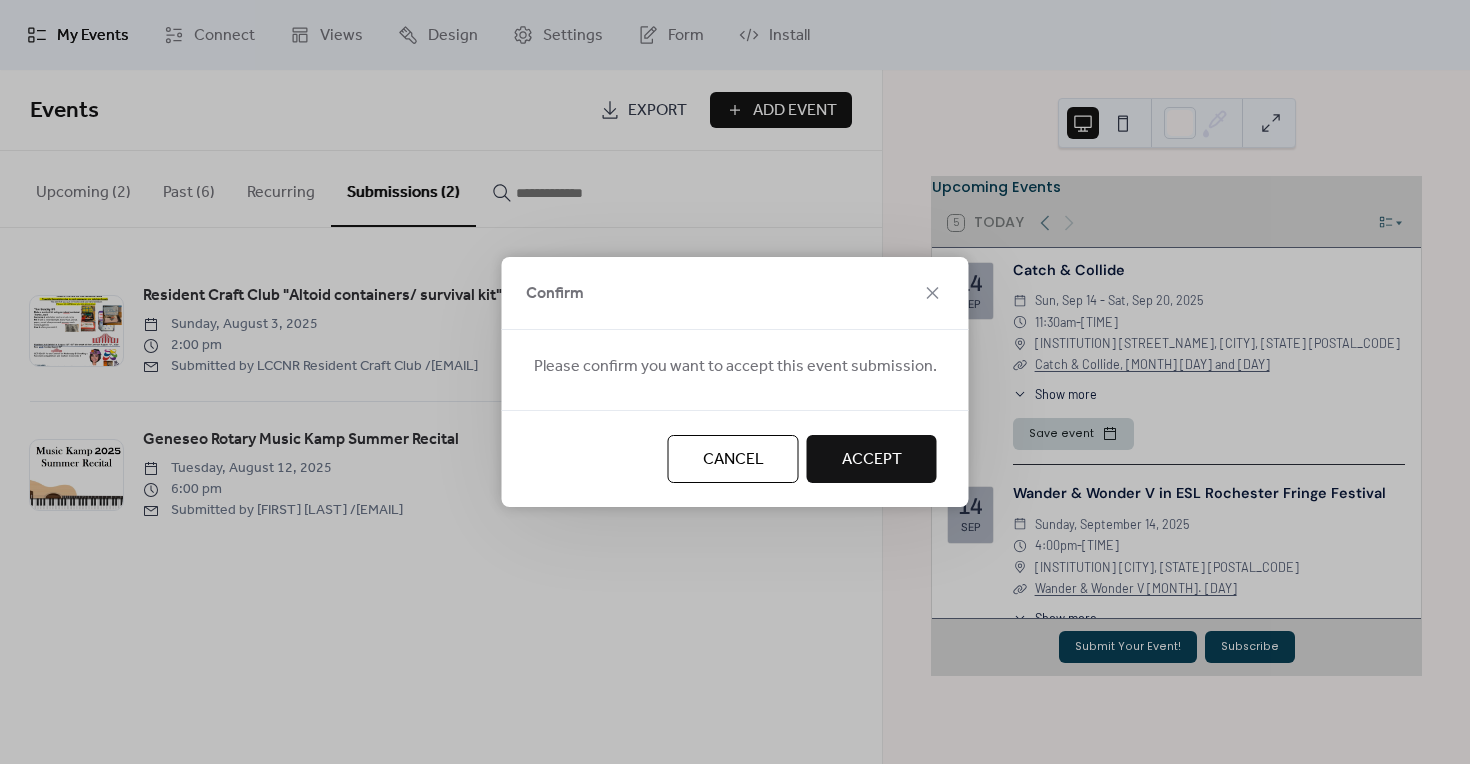 click on "Accept" at bounding box center (872, 460) 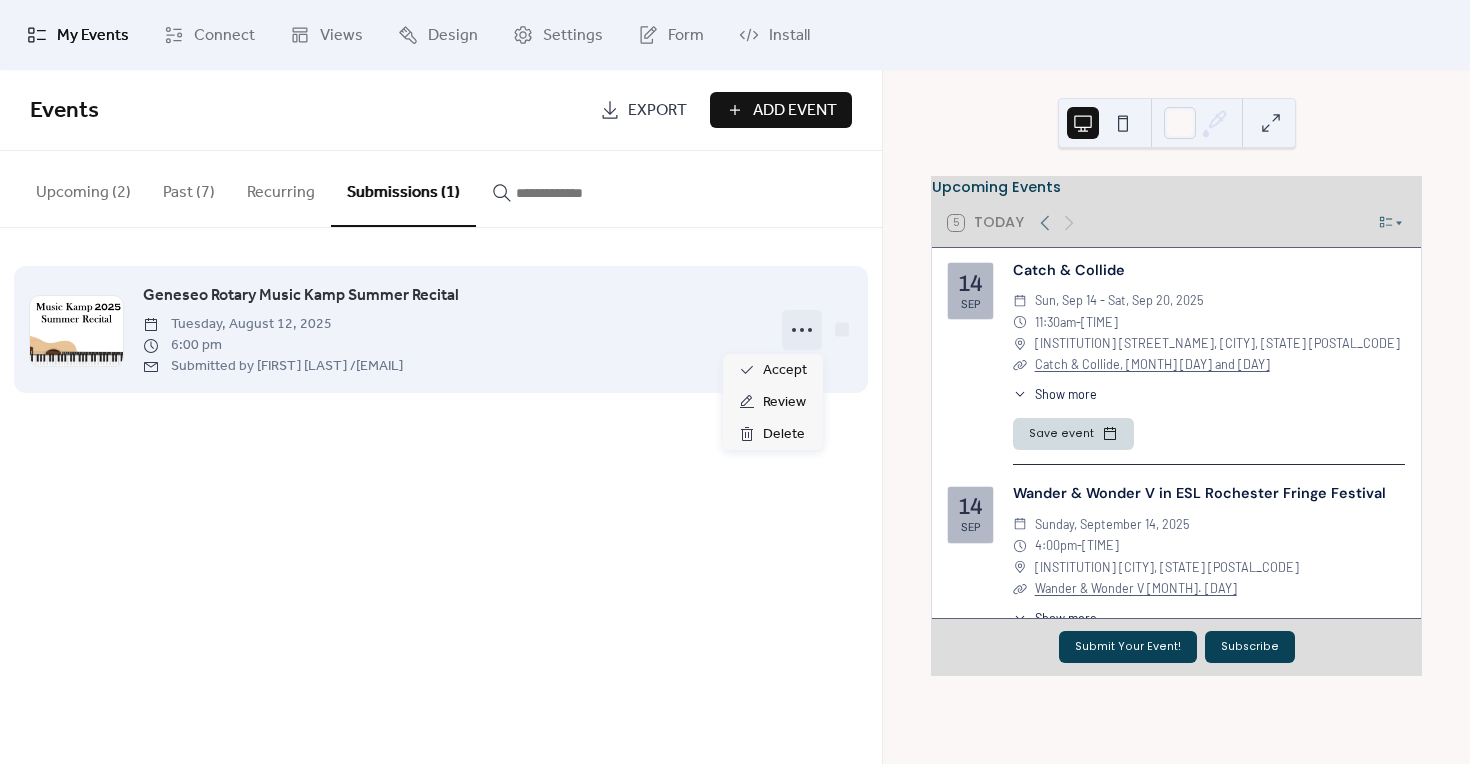 click 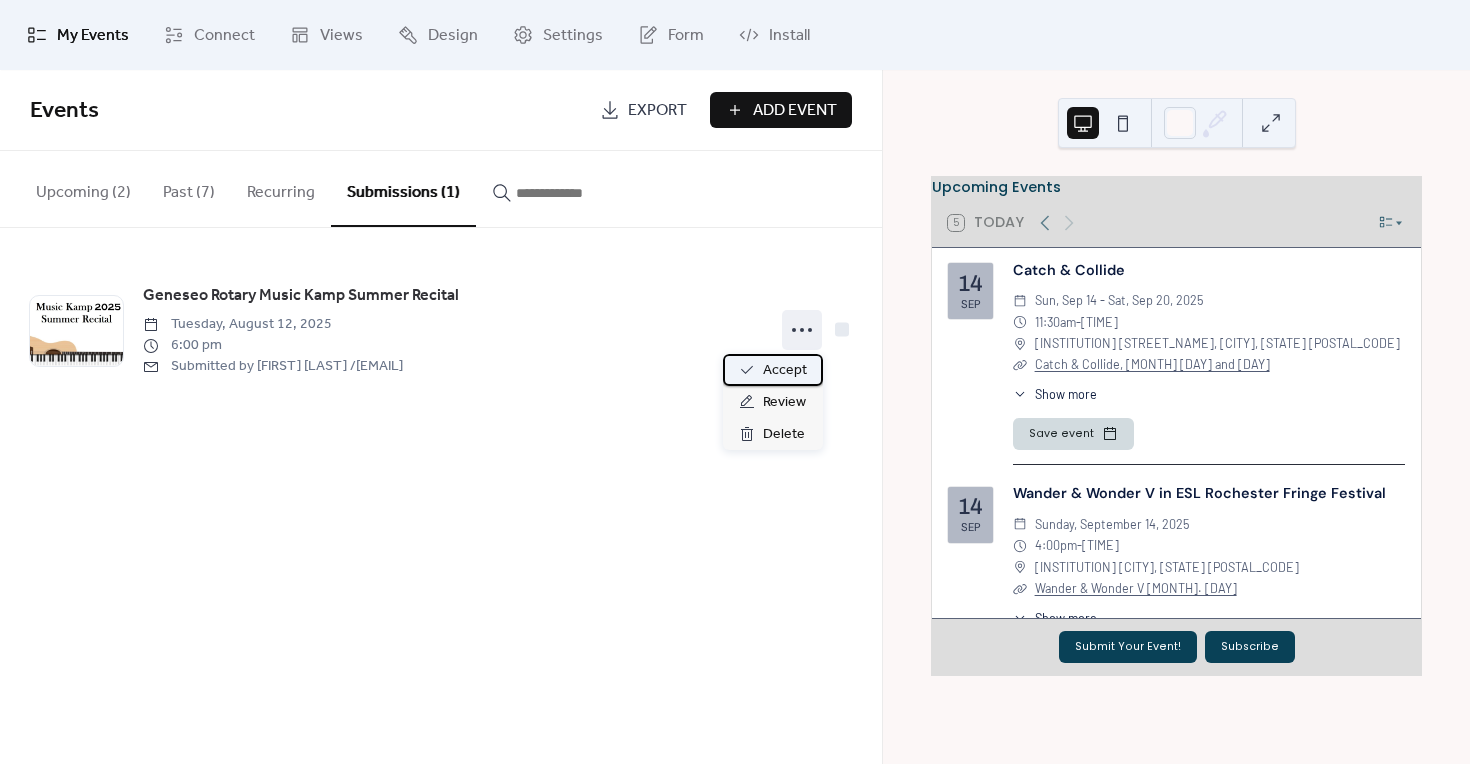 click on "Accept" at bounding box center (785, 371) 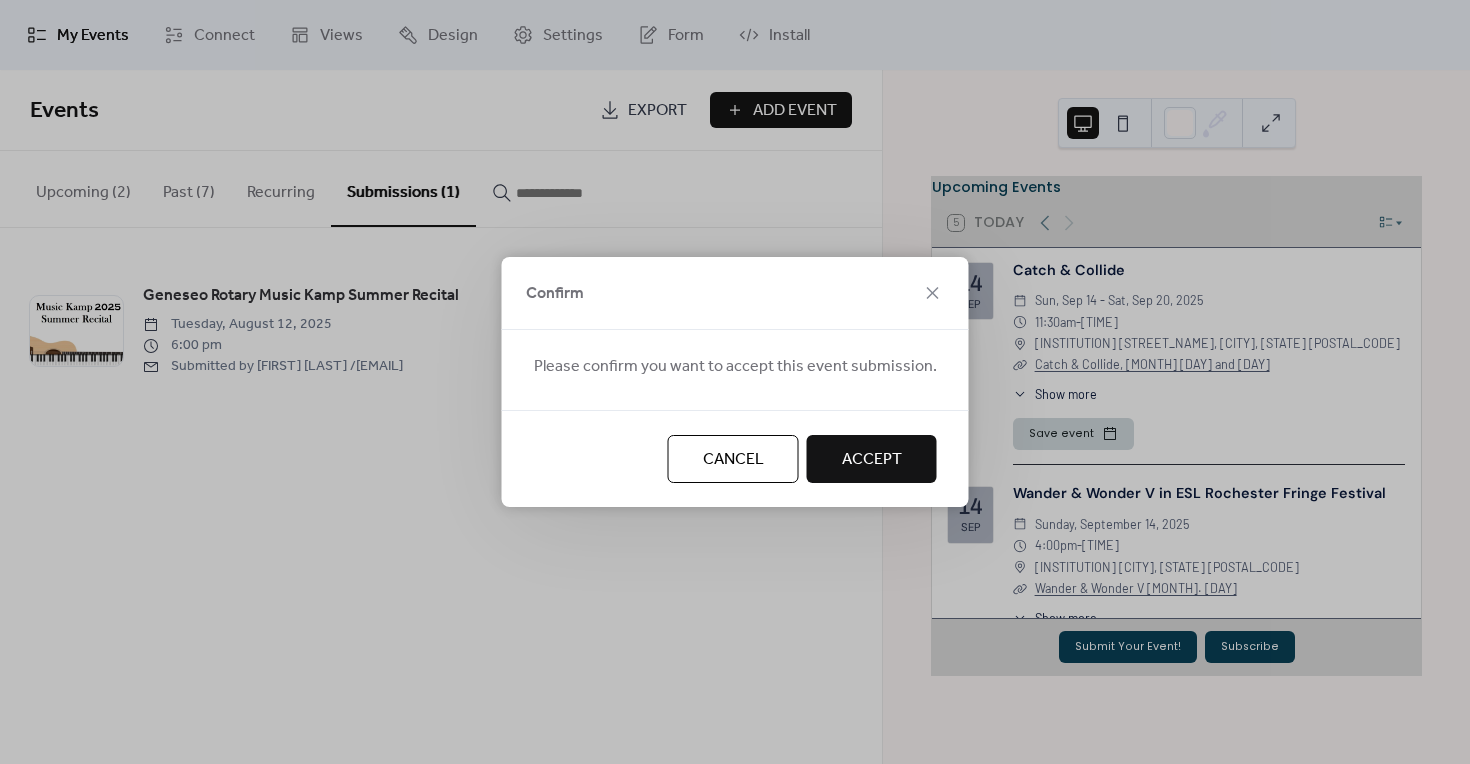 click on "Accept" at bounding box center [872, 460] 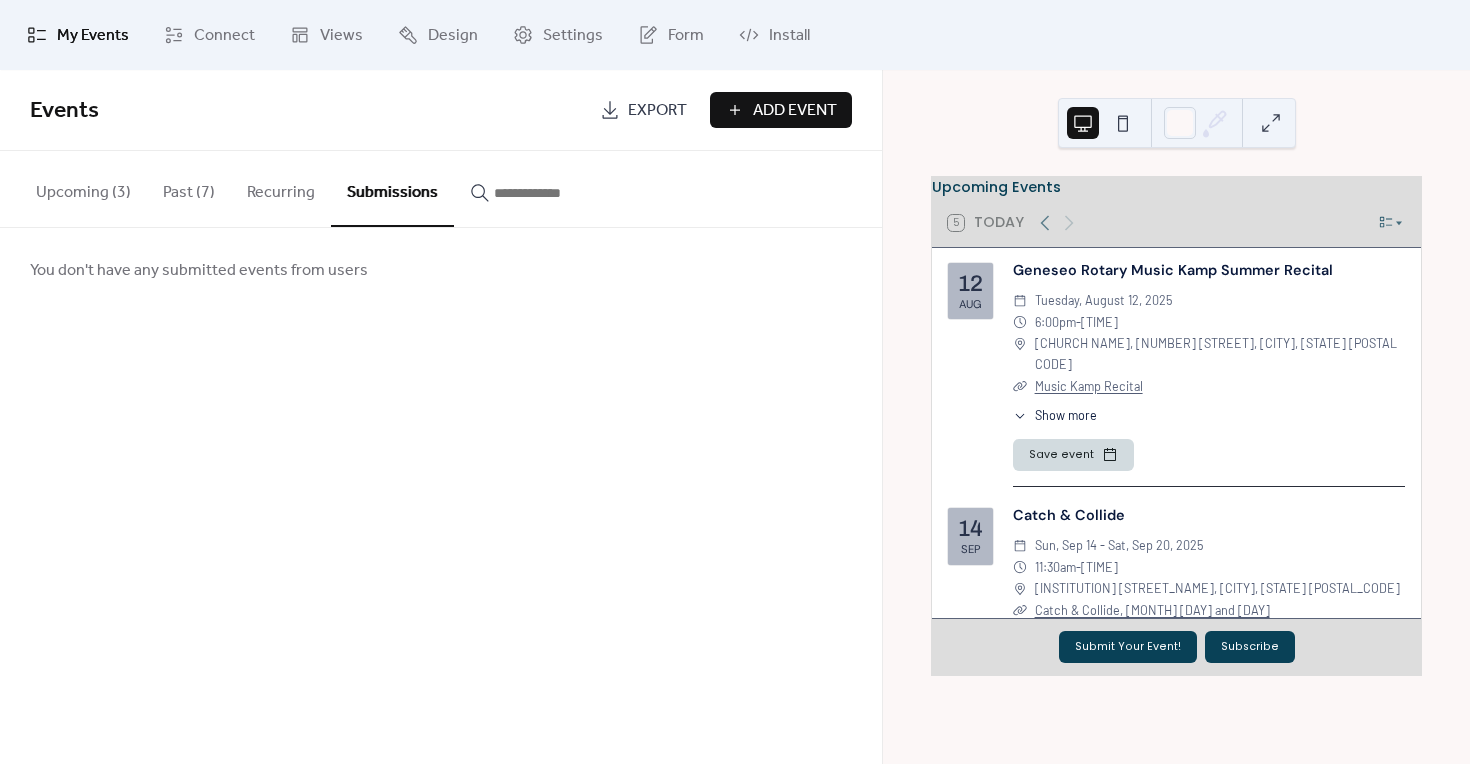 click on "Upcoming (3)" at bounding box center [83, 188] 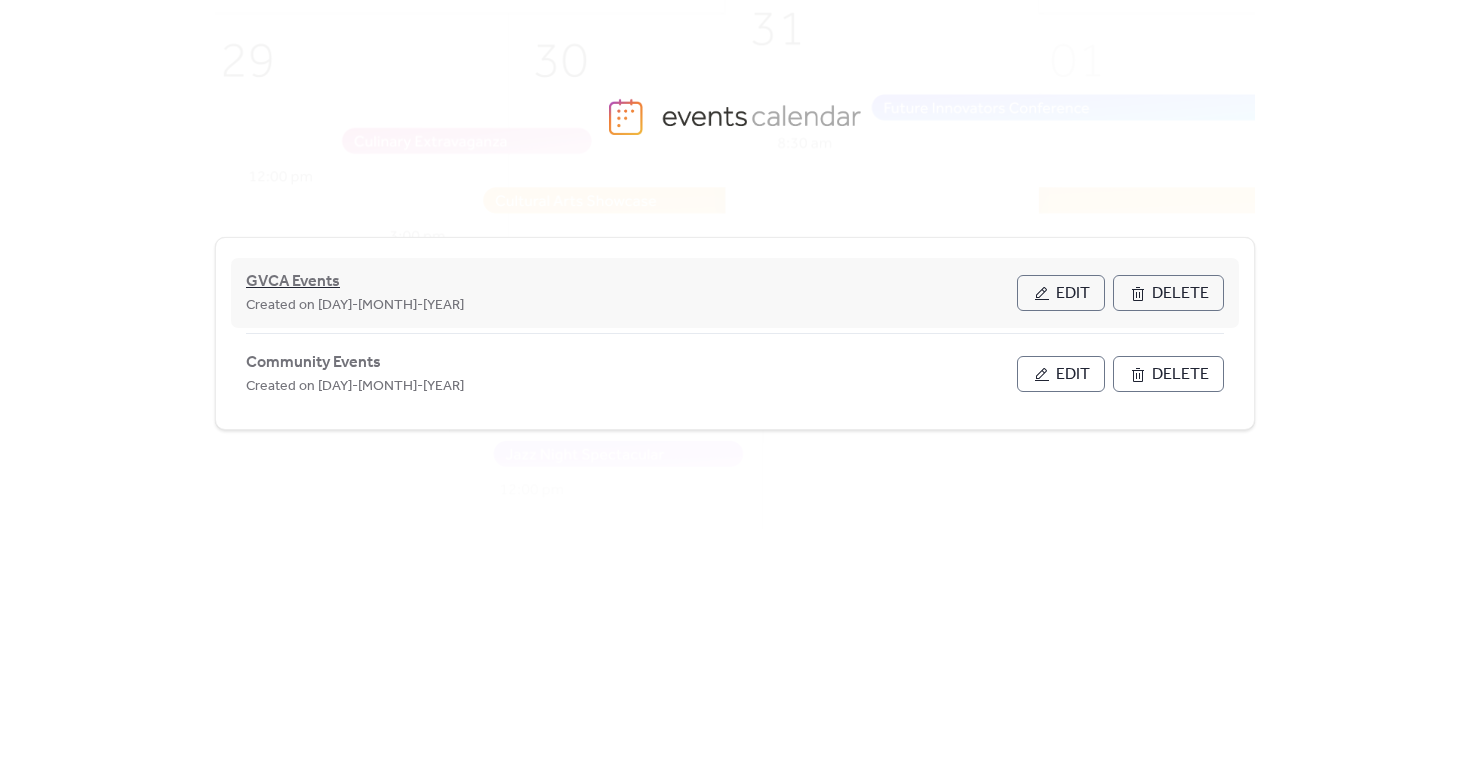 click on "GVCA Events" at bounding box center [293, 282] 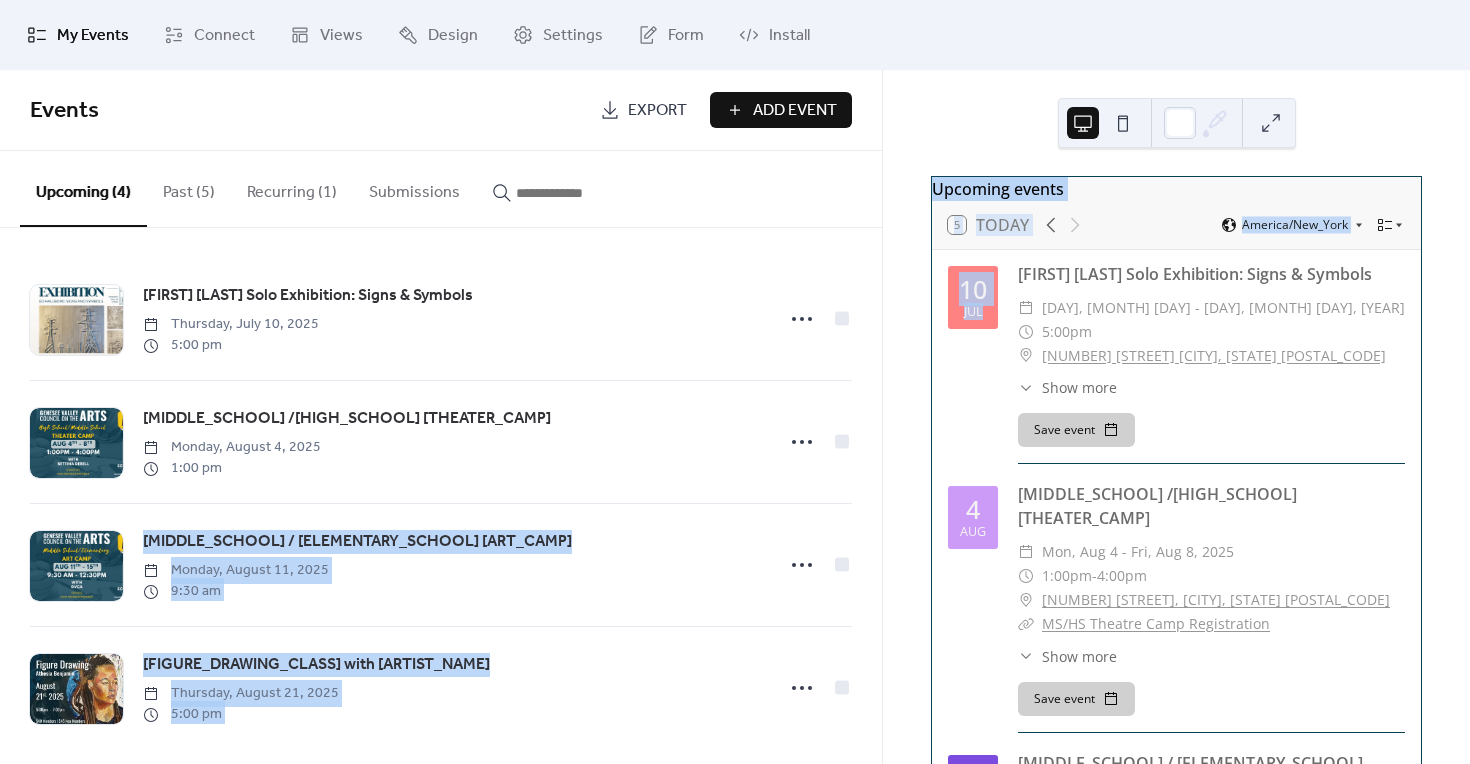 drag, startPoint x: 883, startPoint y: 431, endPoint x: 880, endPoint y: 464, distance: 33.13608 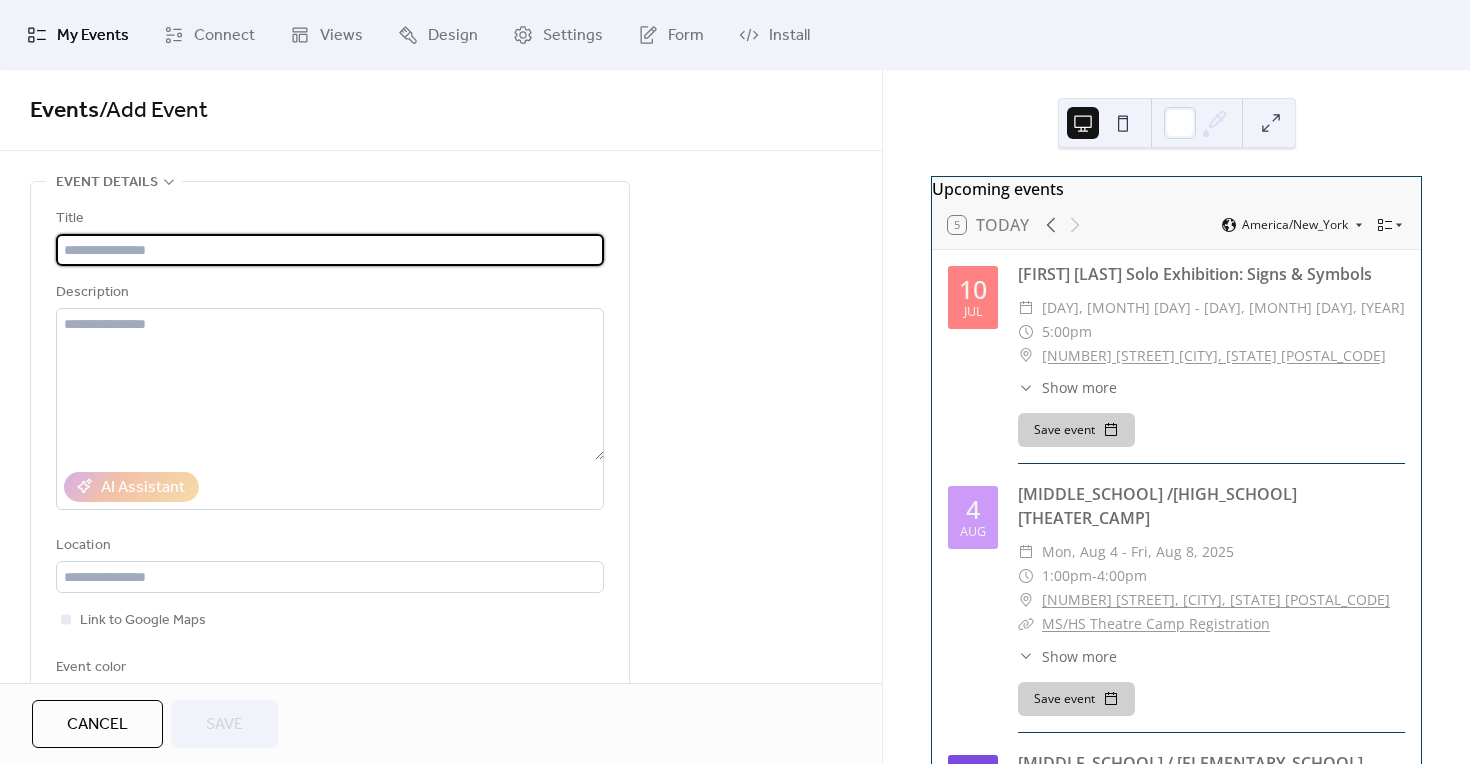 click at bounding box center [330, 250] 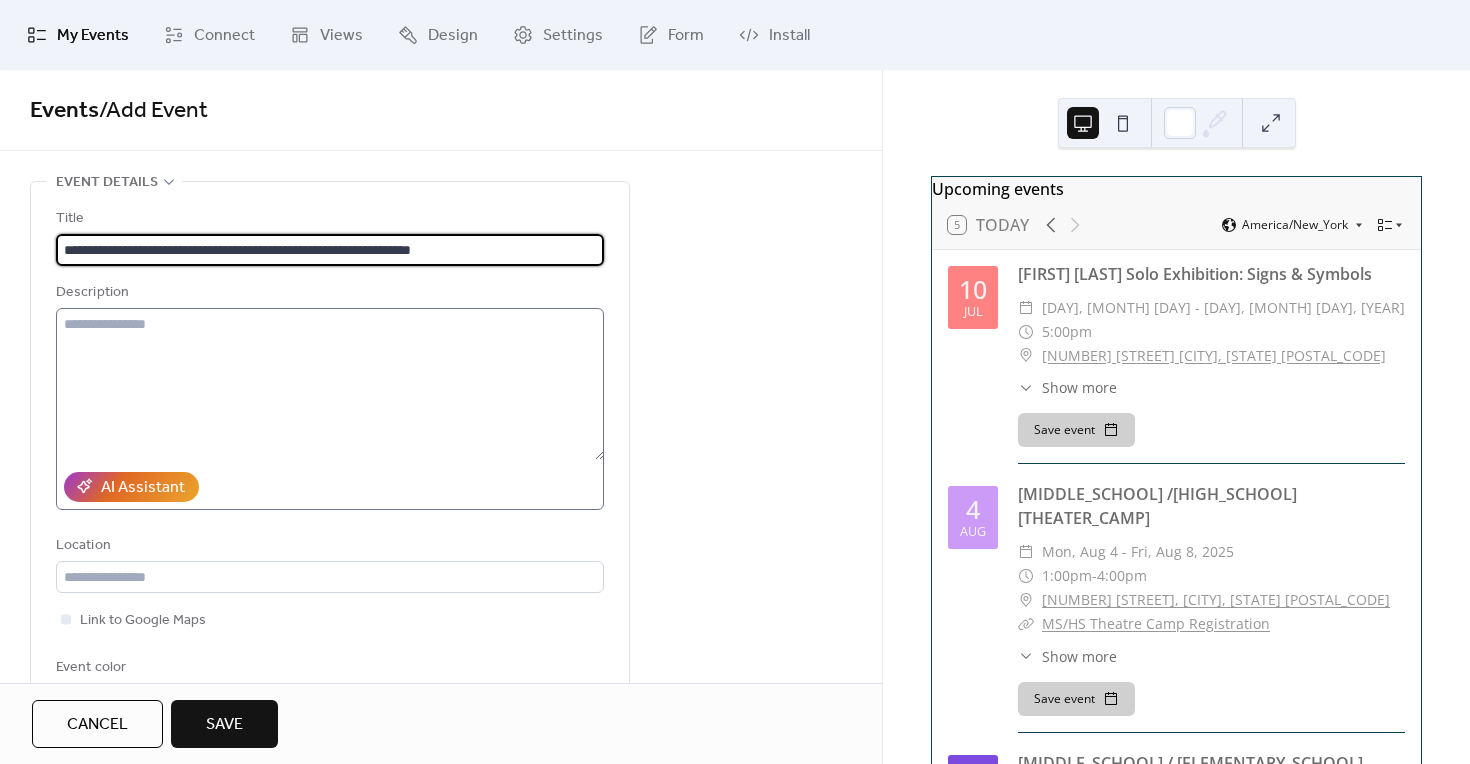 type on "**********" 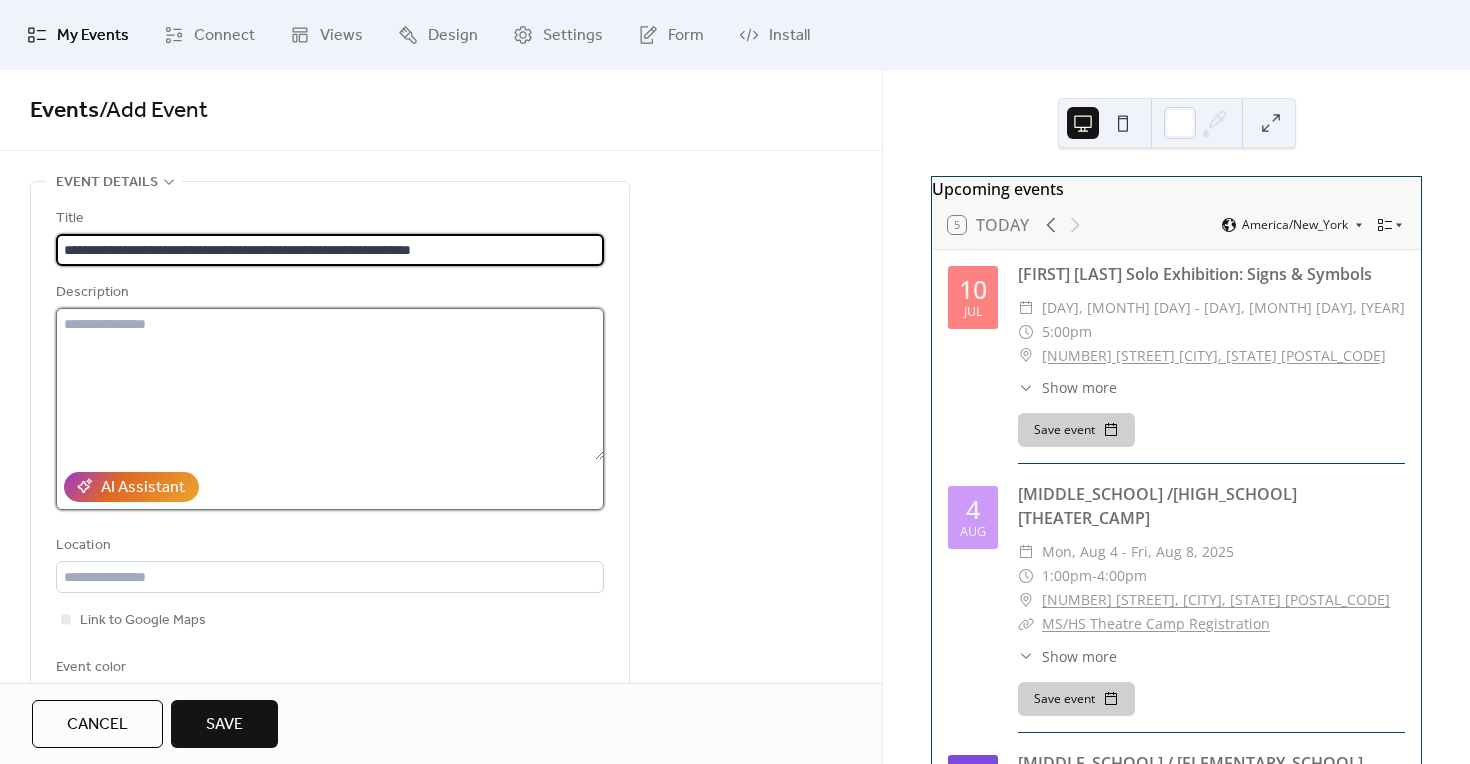 click at bounding box center (330, 384) 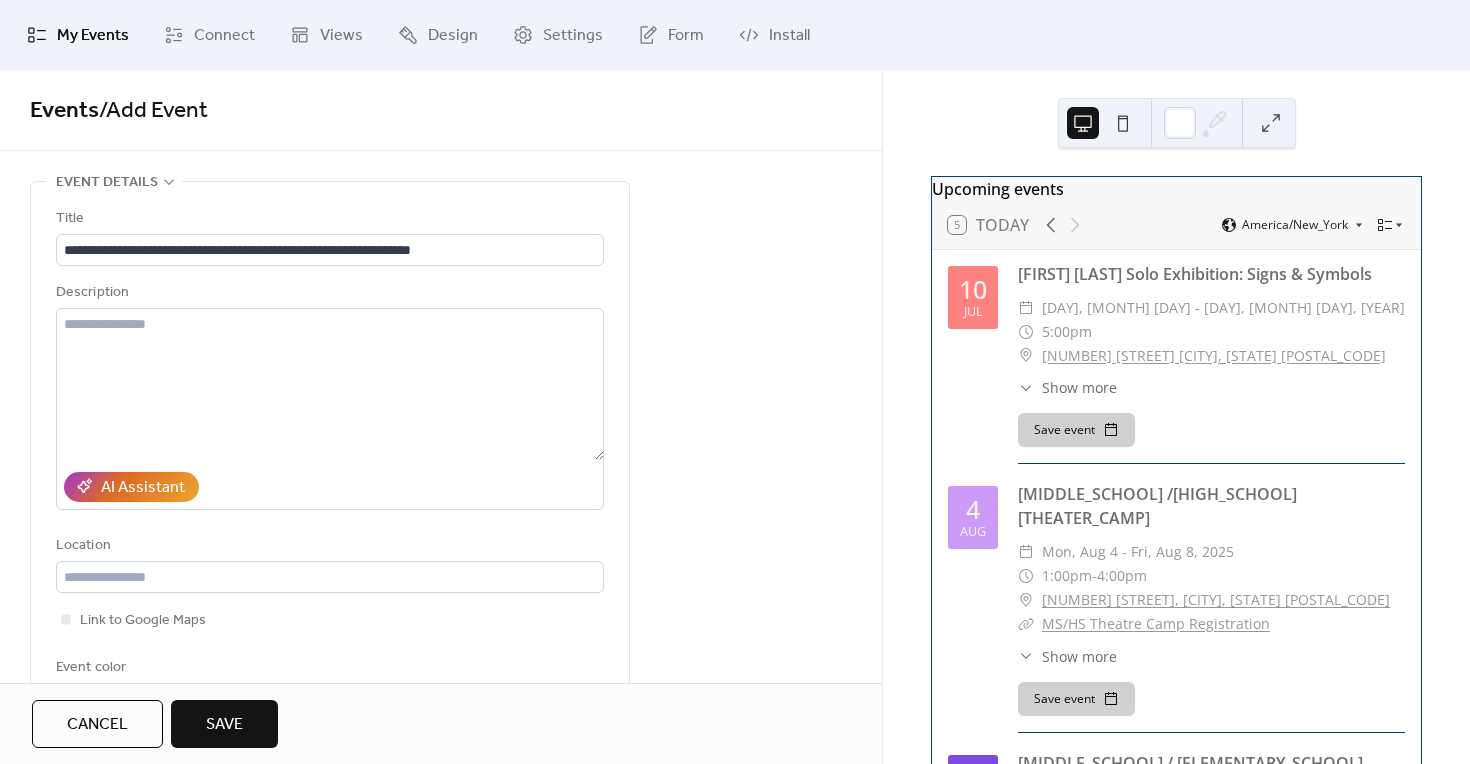 click on "**********" at bounding box center [330, 456] 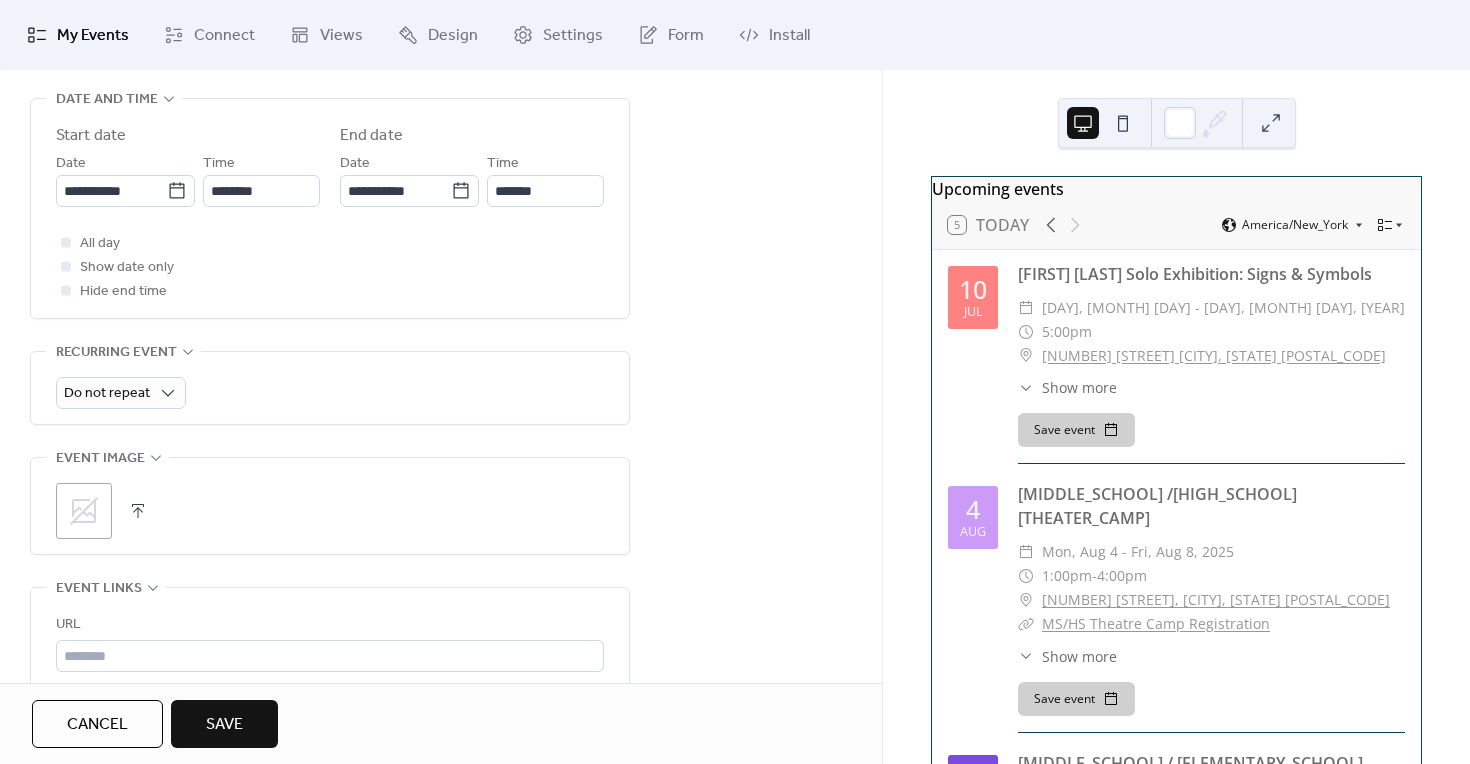 scroll, scrollTop: 662, scrollLeft: 0, axis: vertical 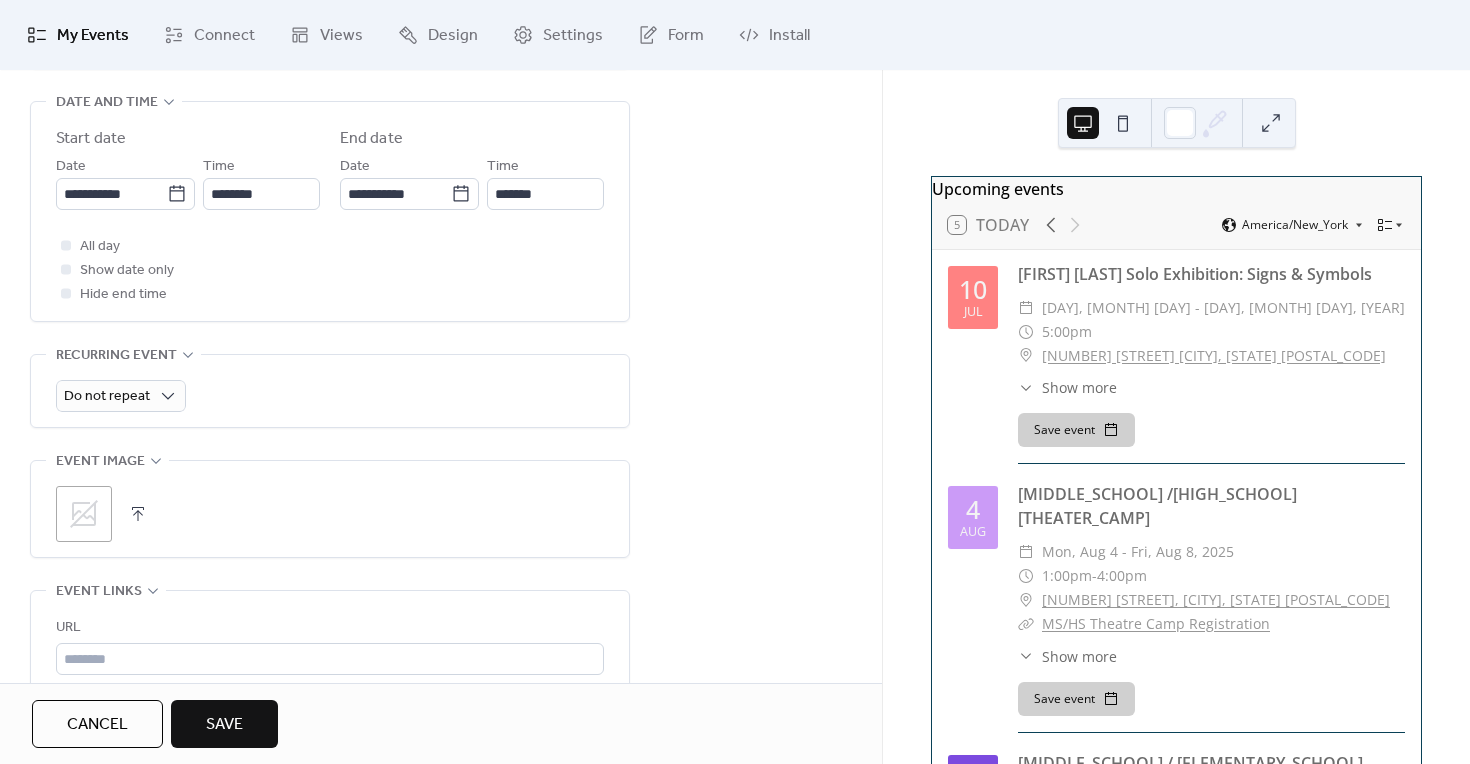 click on ";" at bounding box center (84, 514) 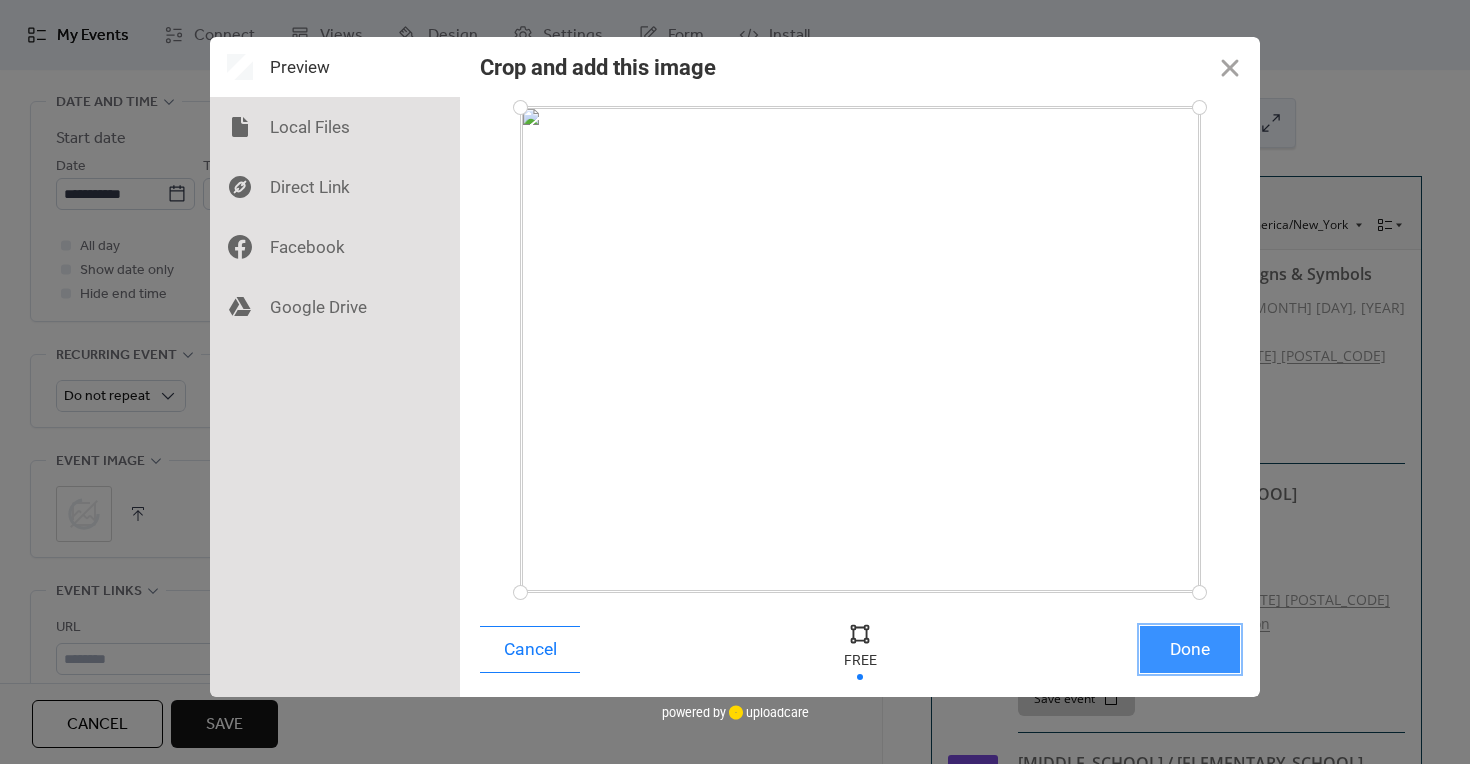 click on "Done" at bounding box center (1190, 649) 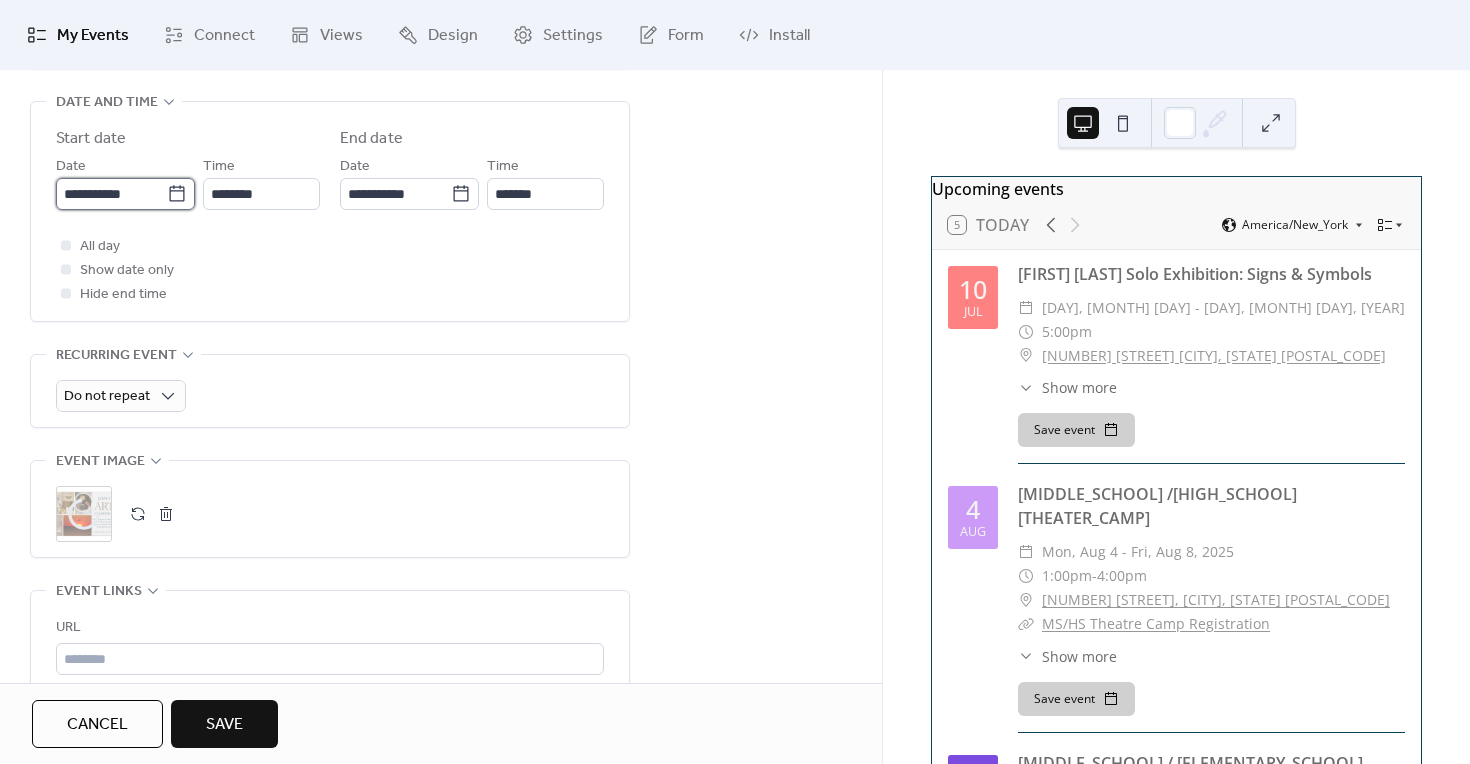 click on "**********" at bounding box center [111, 194] 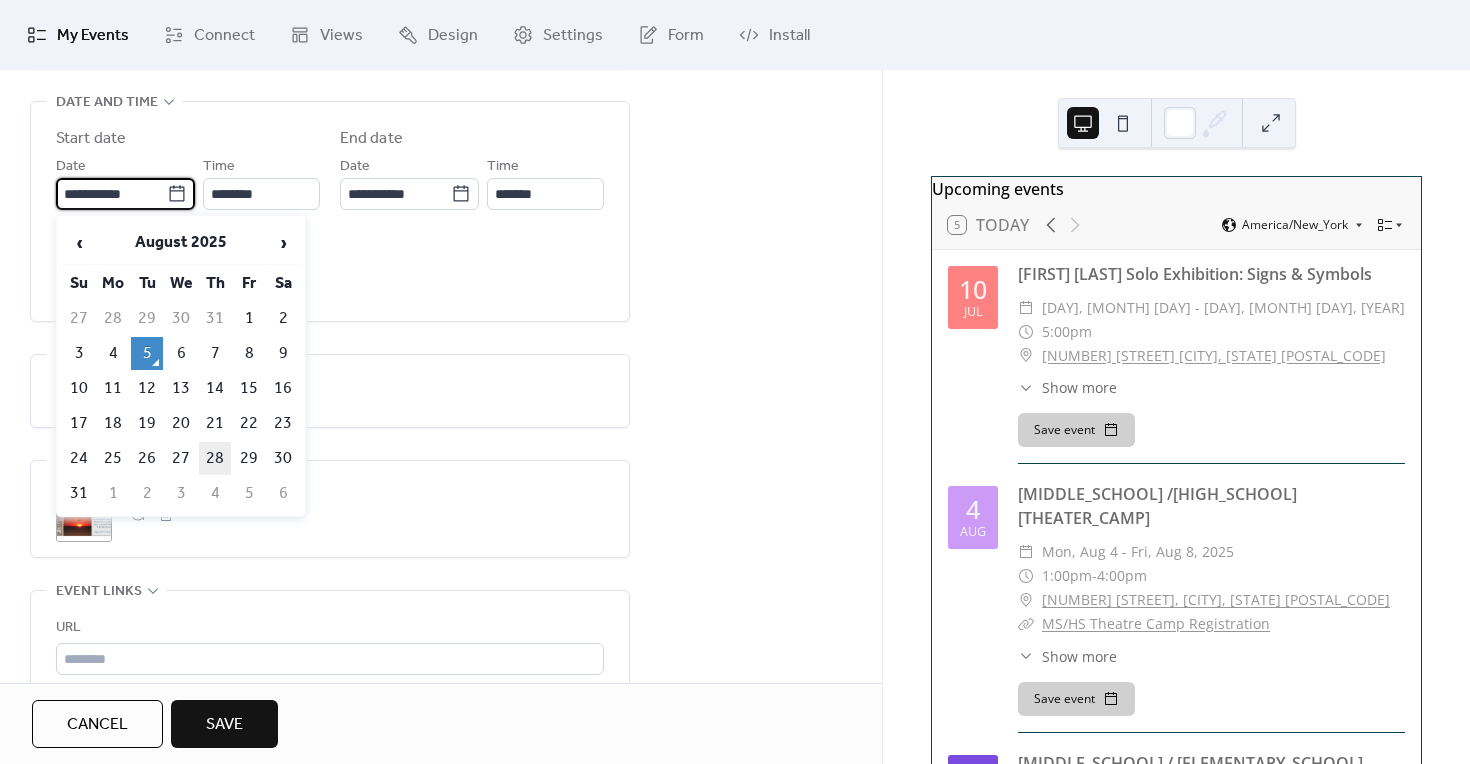 click on "28" at bounding box center [215, 458] 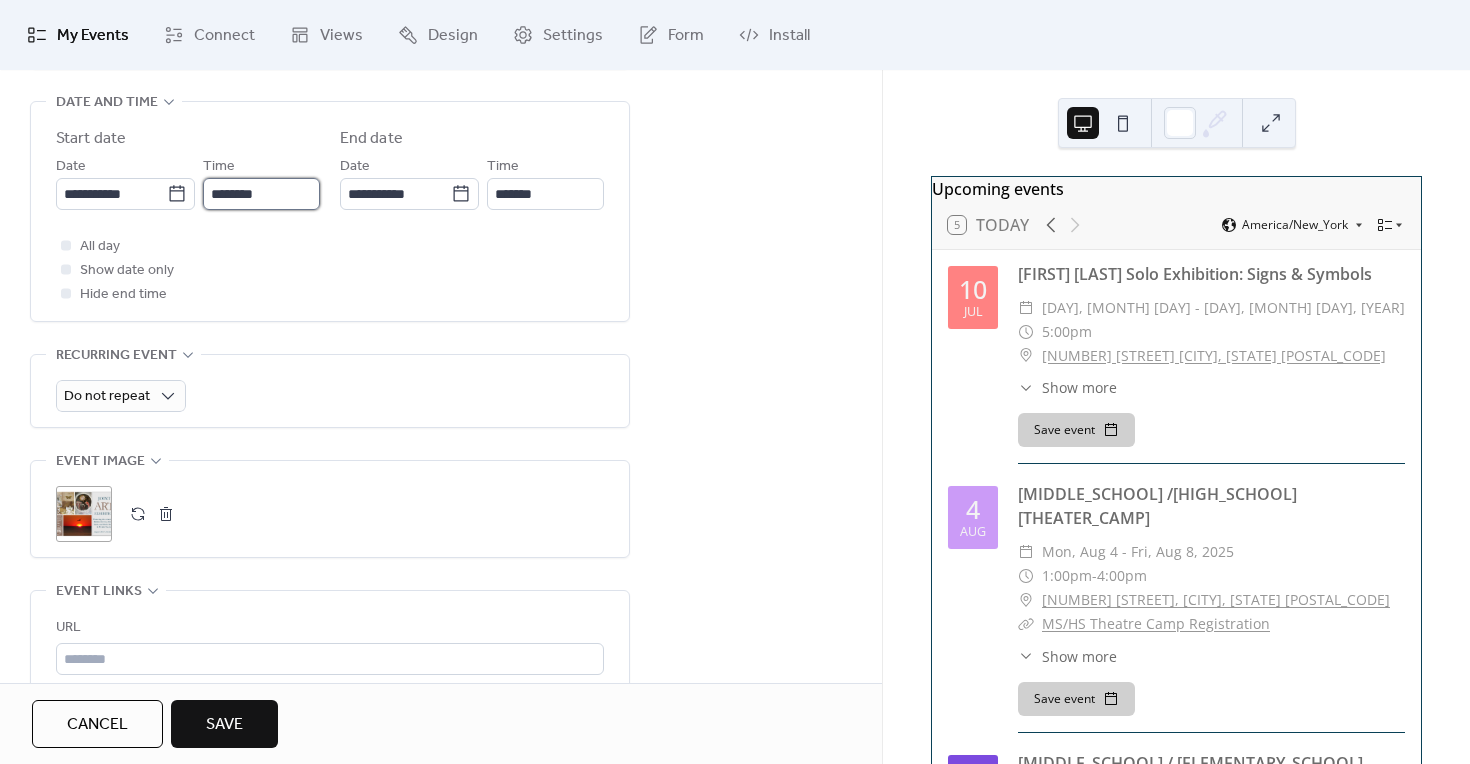 click on "********" at bounding box center [261, 194] 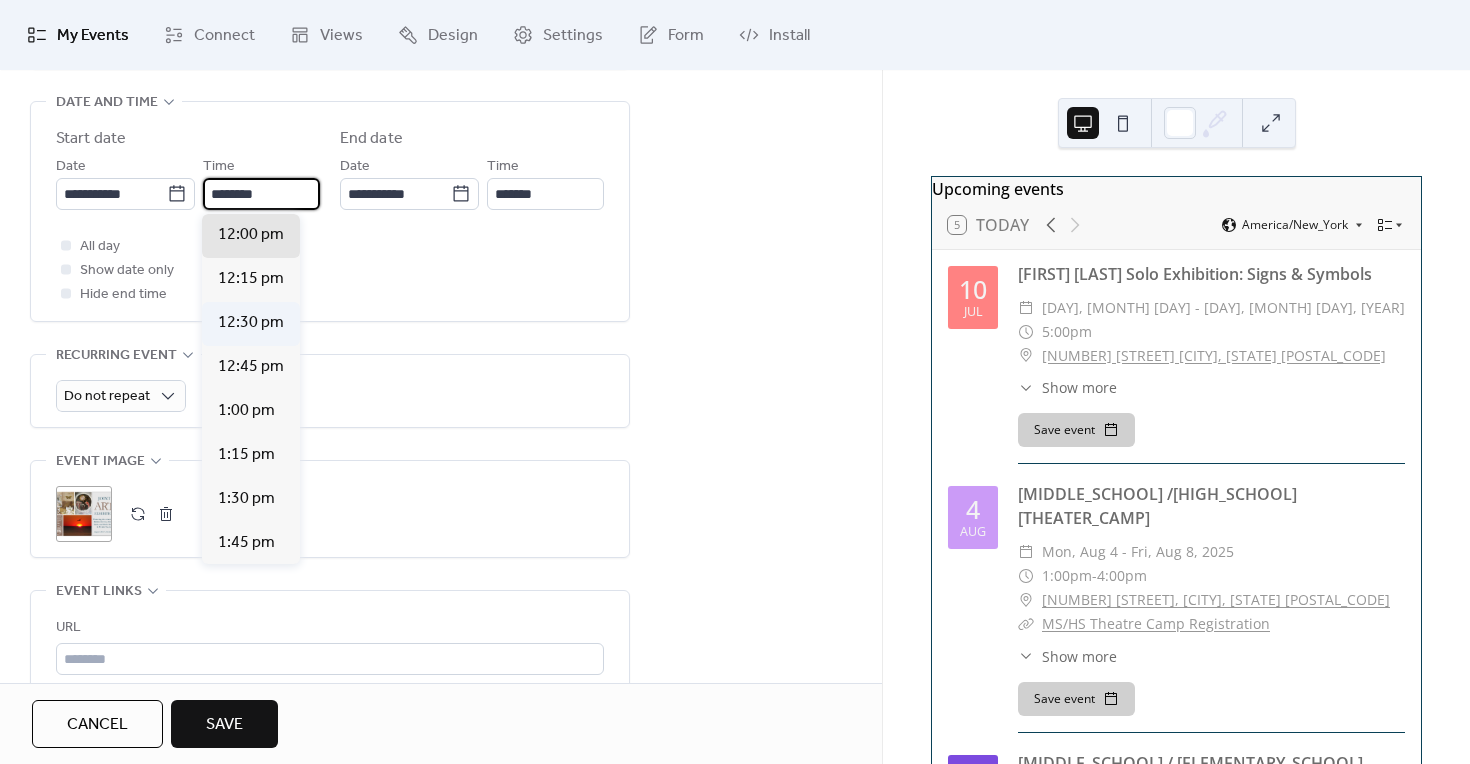 scroll, scrollTop: 1962, scrollLeft: 0, axis: vertical 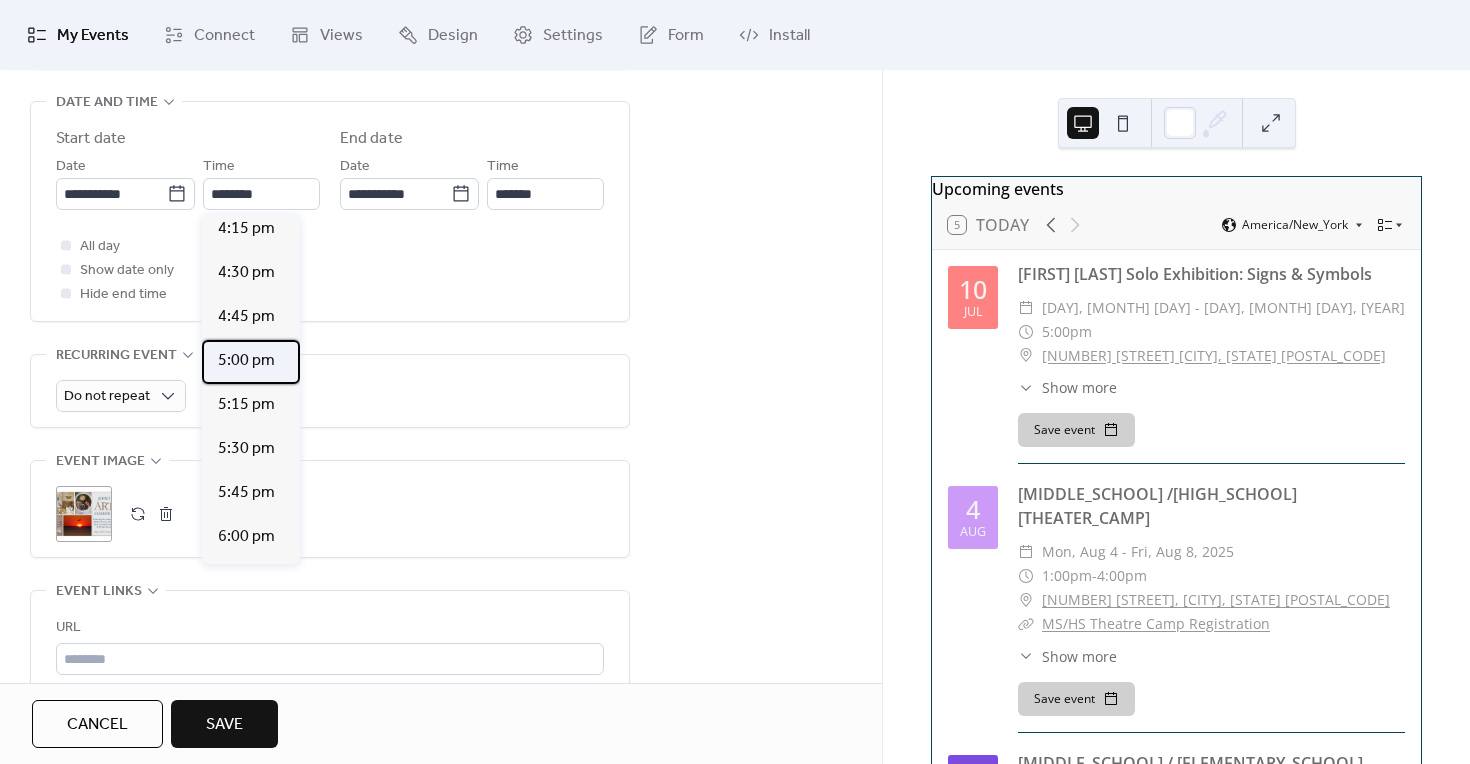 click on "5:00 pm" at bounding box center (246, 361) 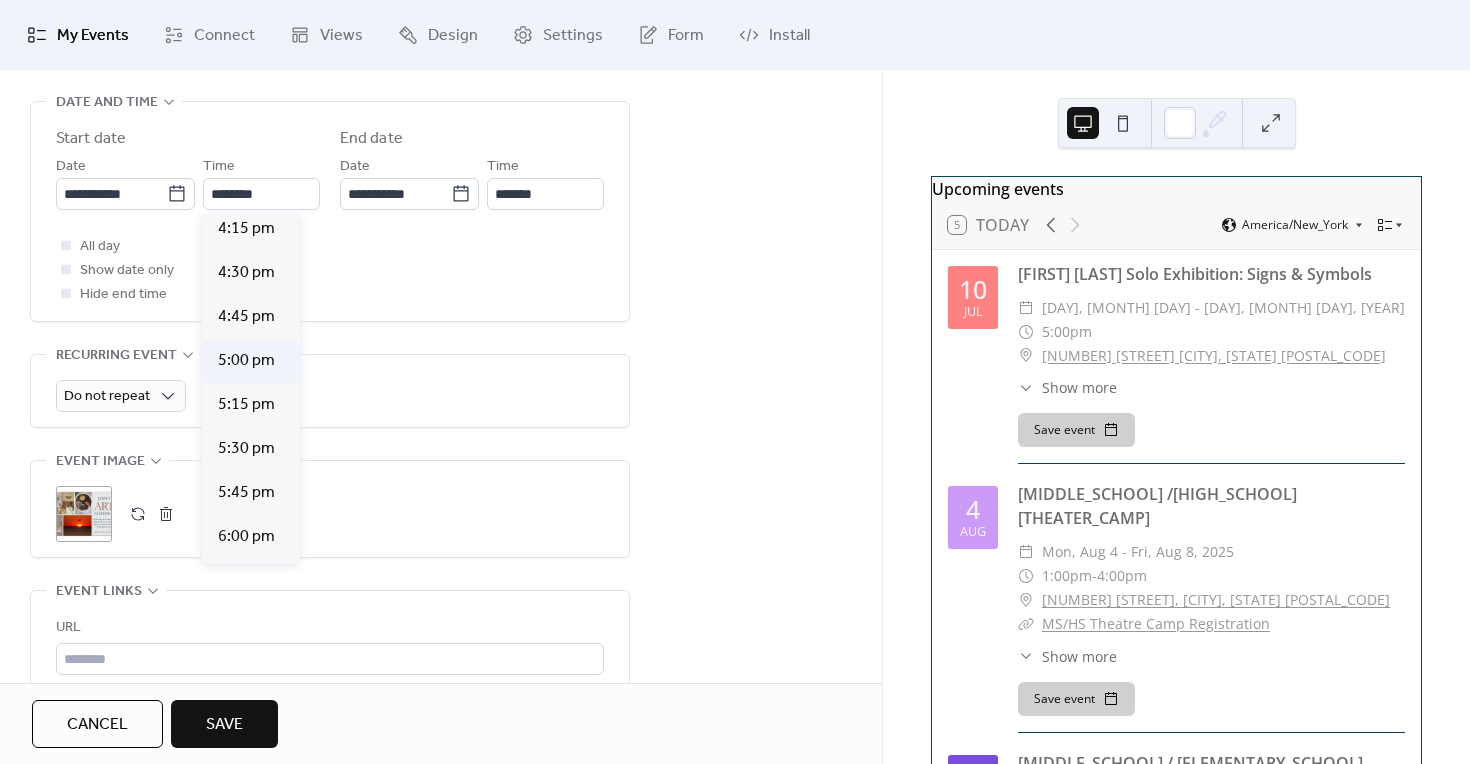 type on "*******" 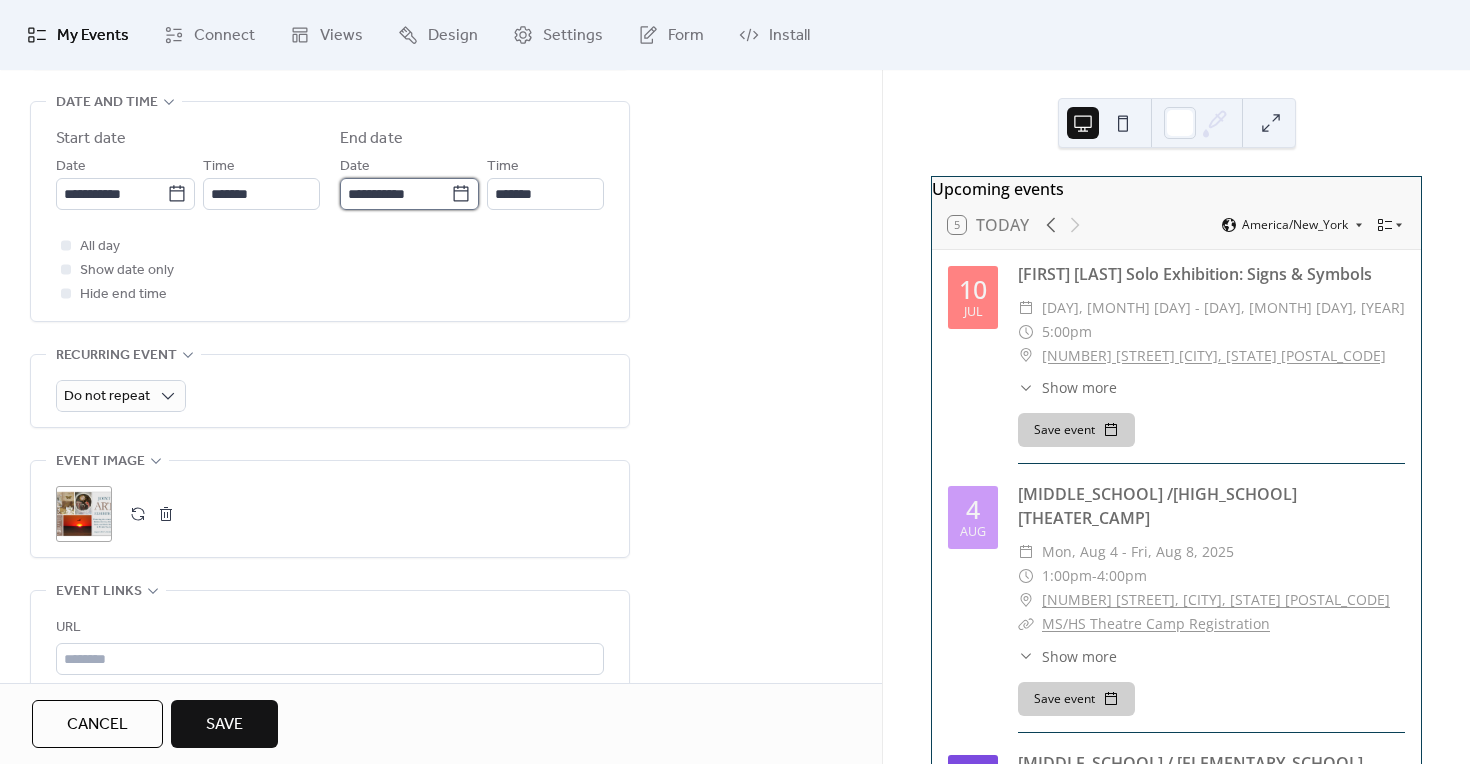 click on "**********" at bounding box center (395, 194) 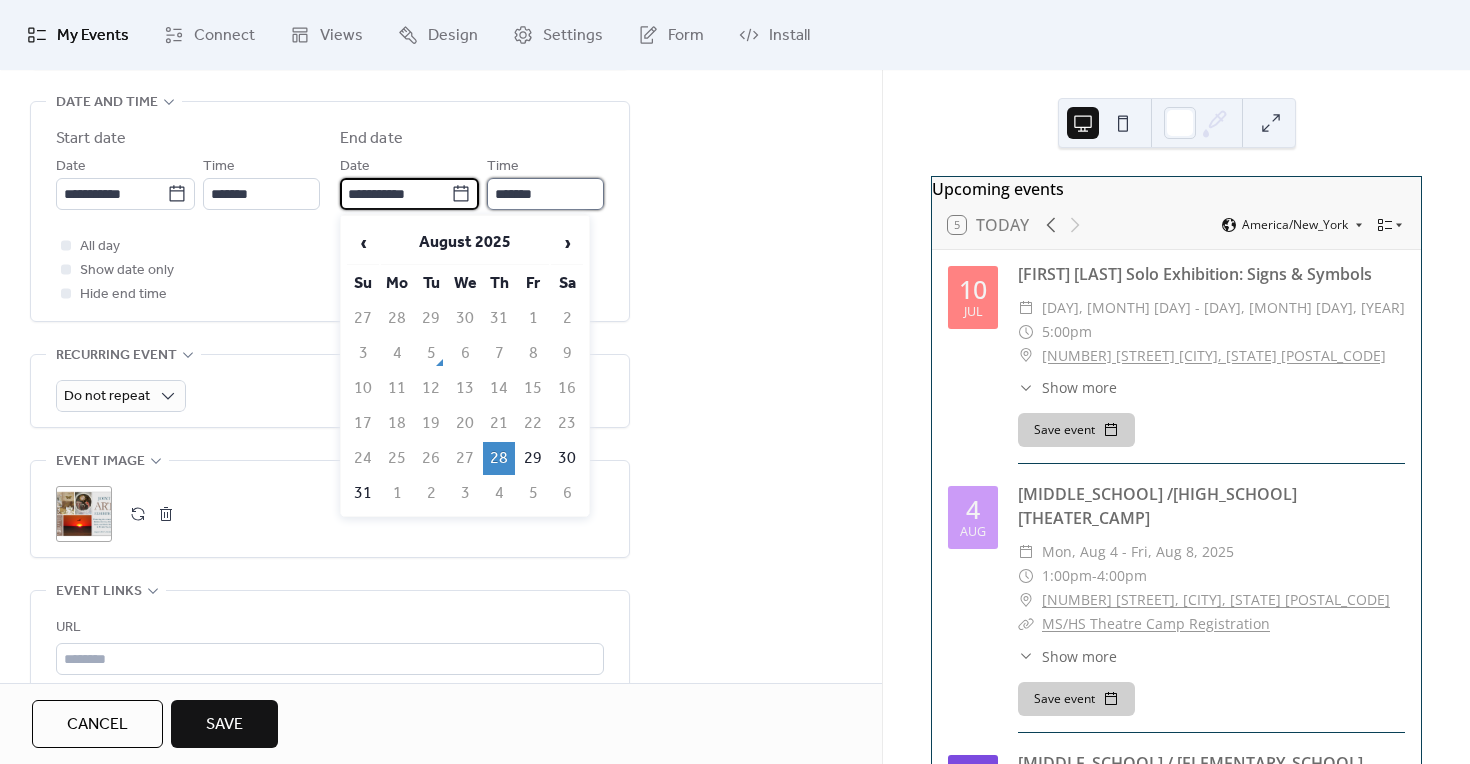 click on "*******" at bounding box center [545, 194] 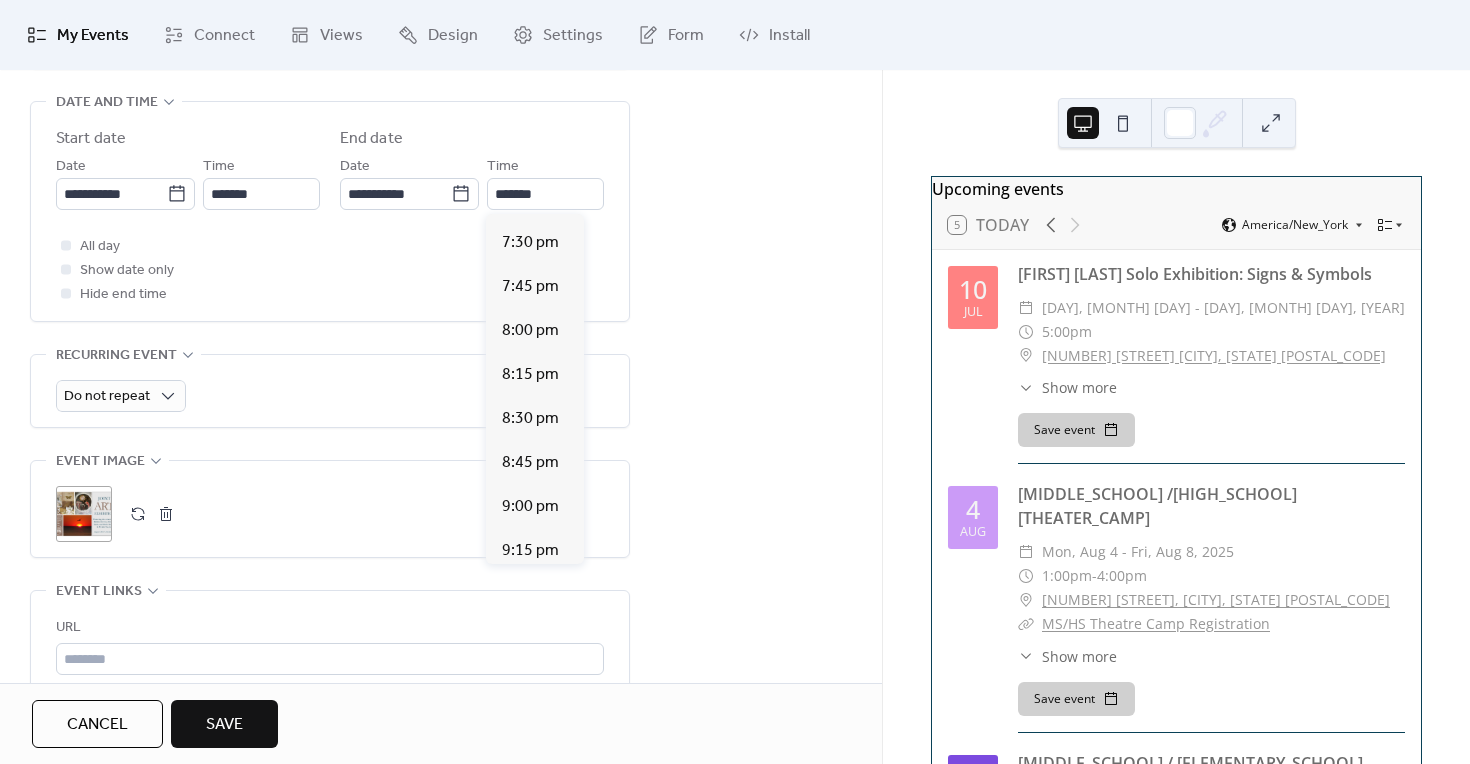 scroll, scrollTop: 424, scrollLeft: 0, axis: vertical 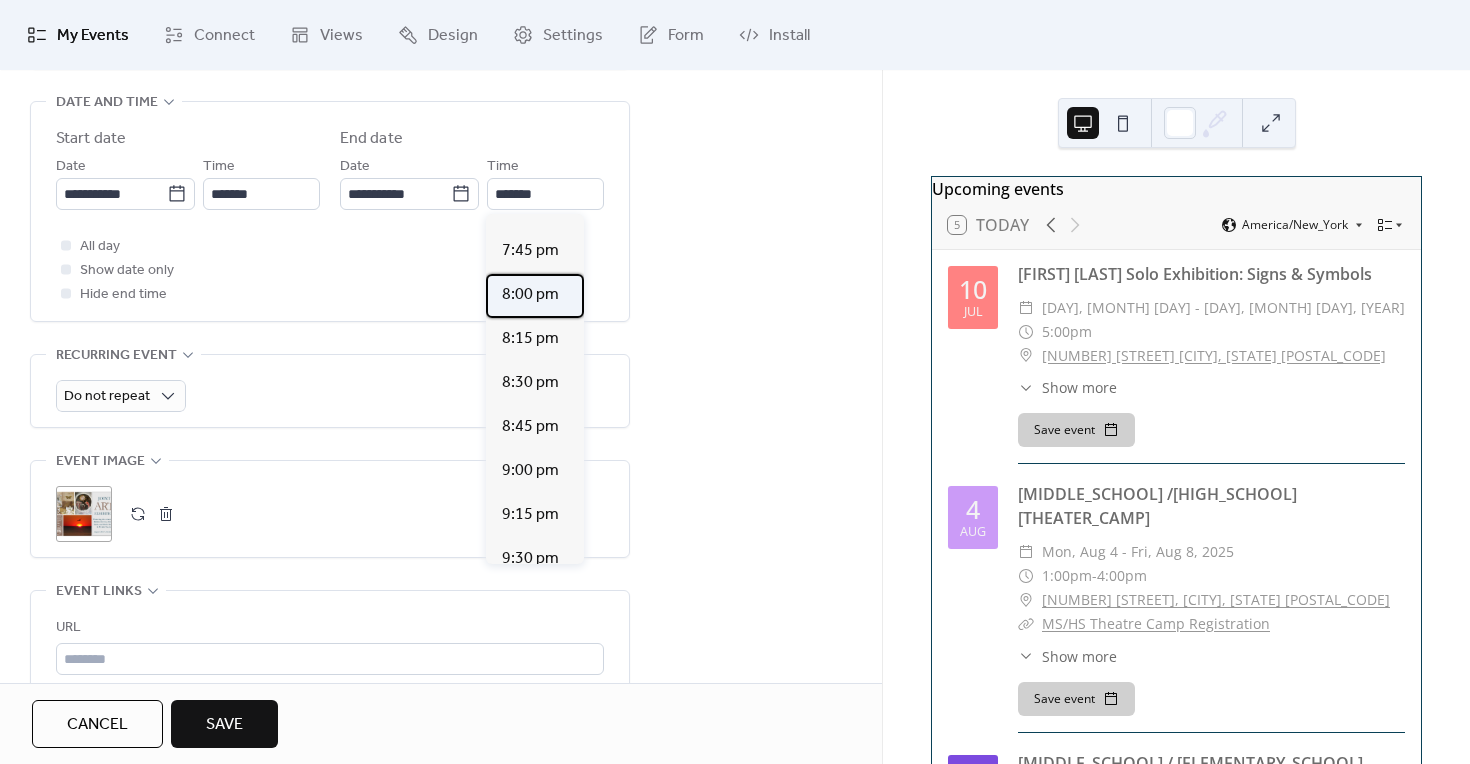 click on "8:00 pm" at bounding box center [530, 295] 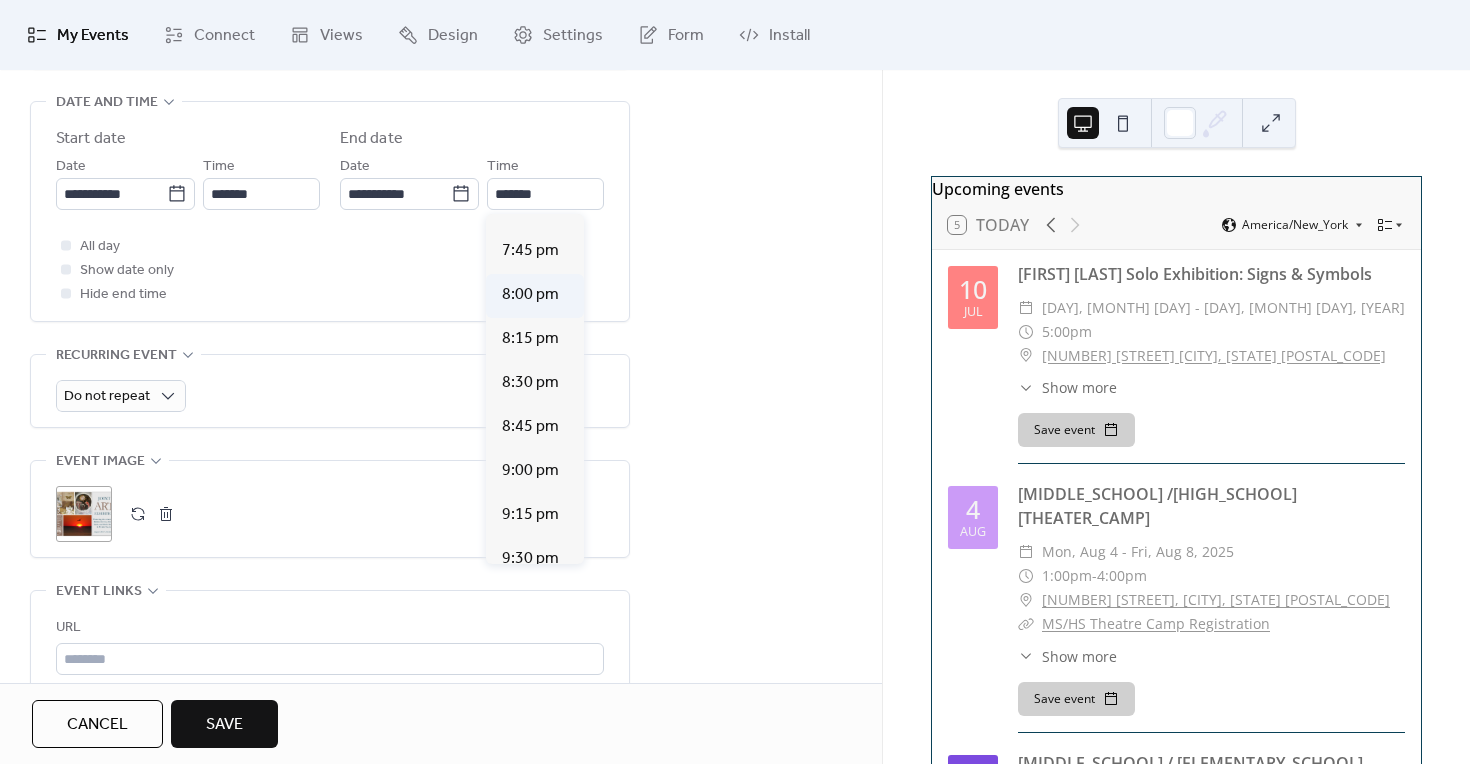 type on "*******" 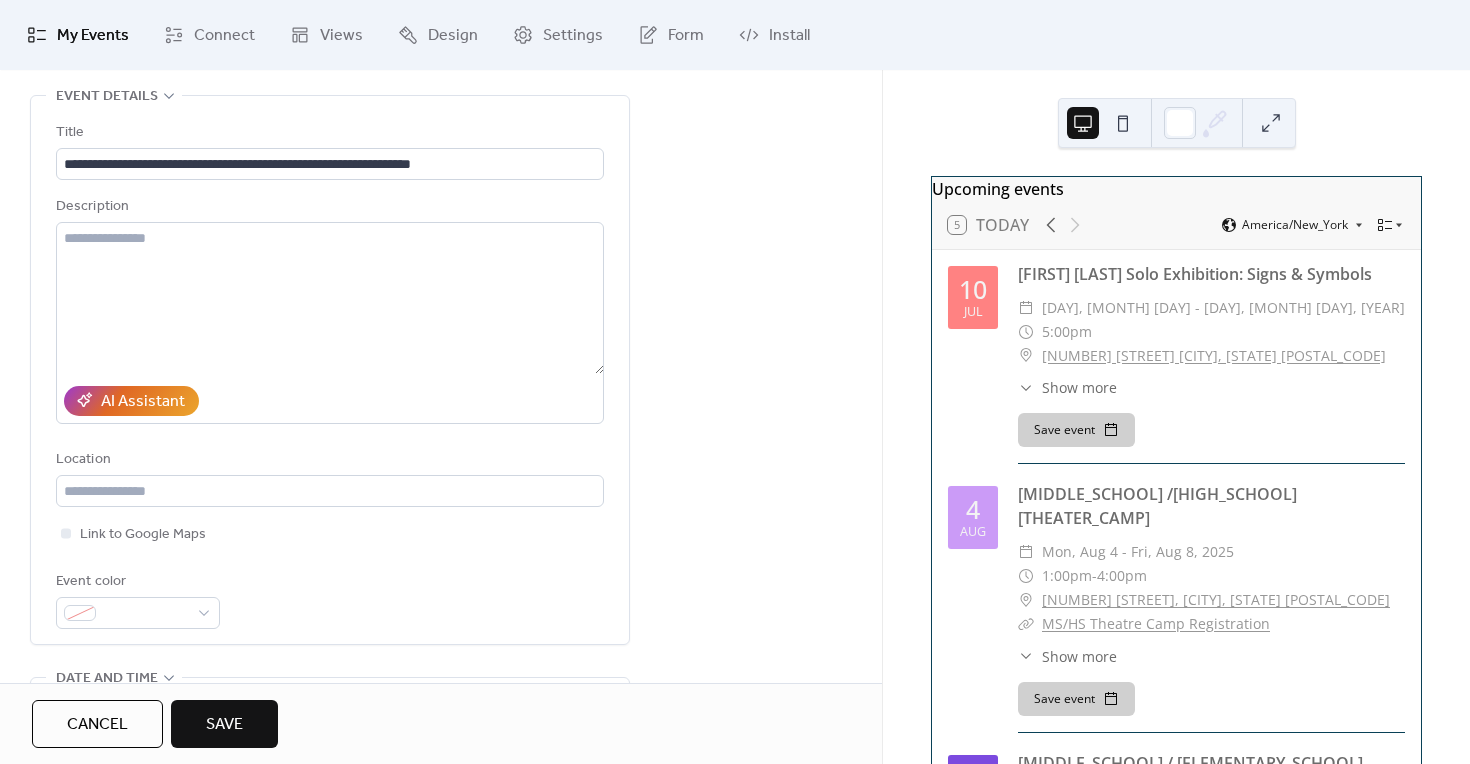 scroll, scrollTop: 0, scrollLeft: 0, axis: both 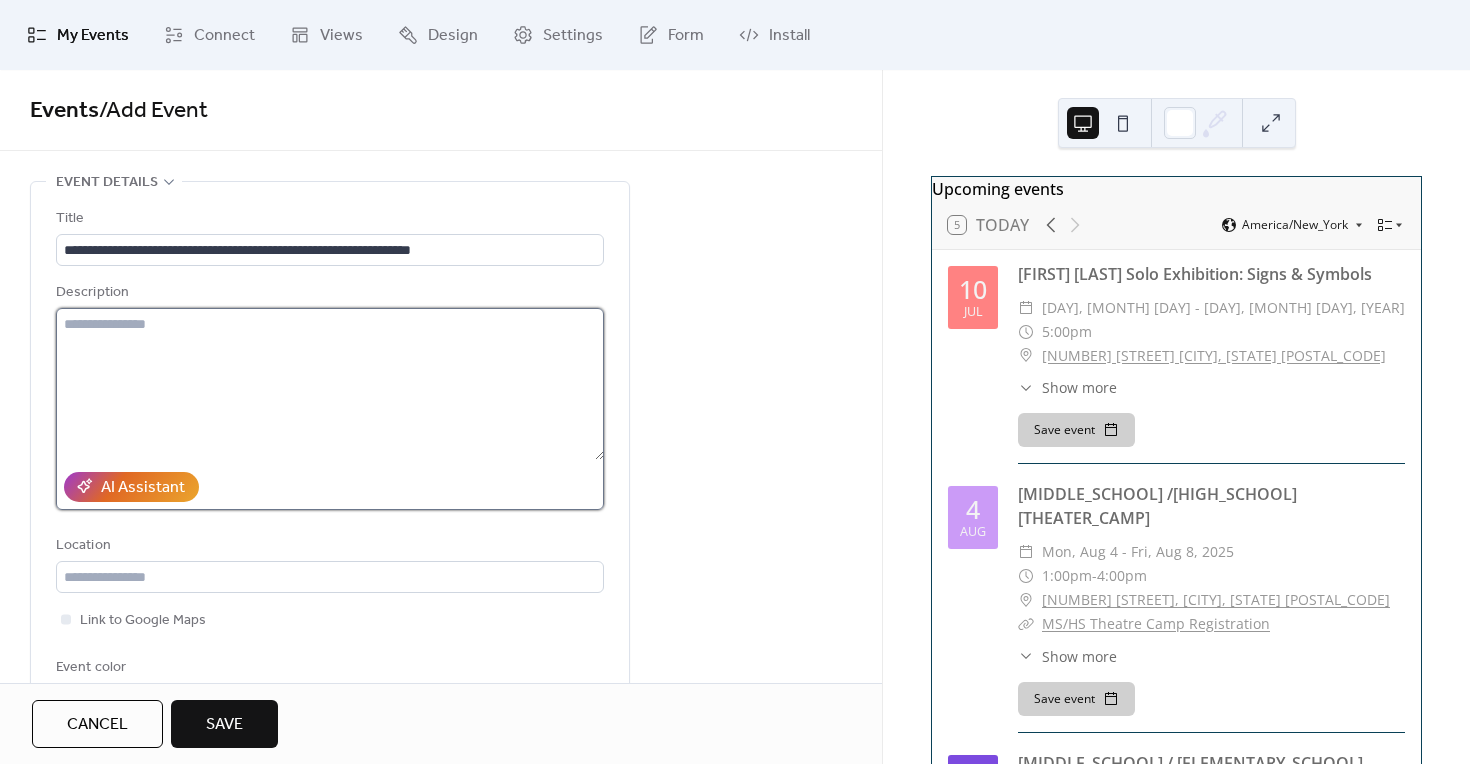 click at bounding box center (330, 384) 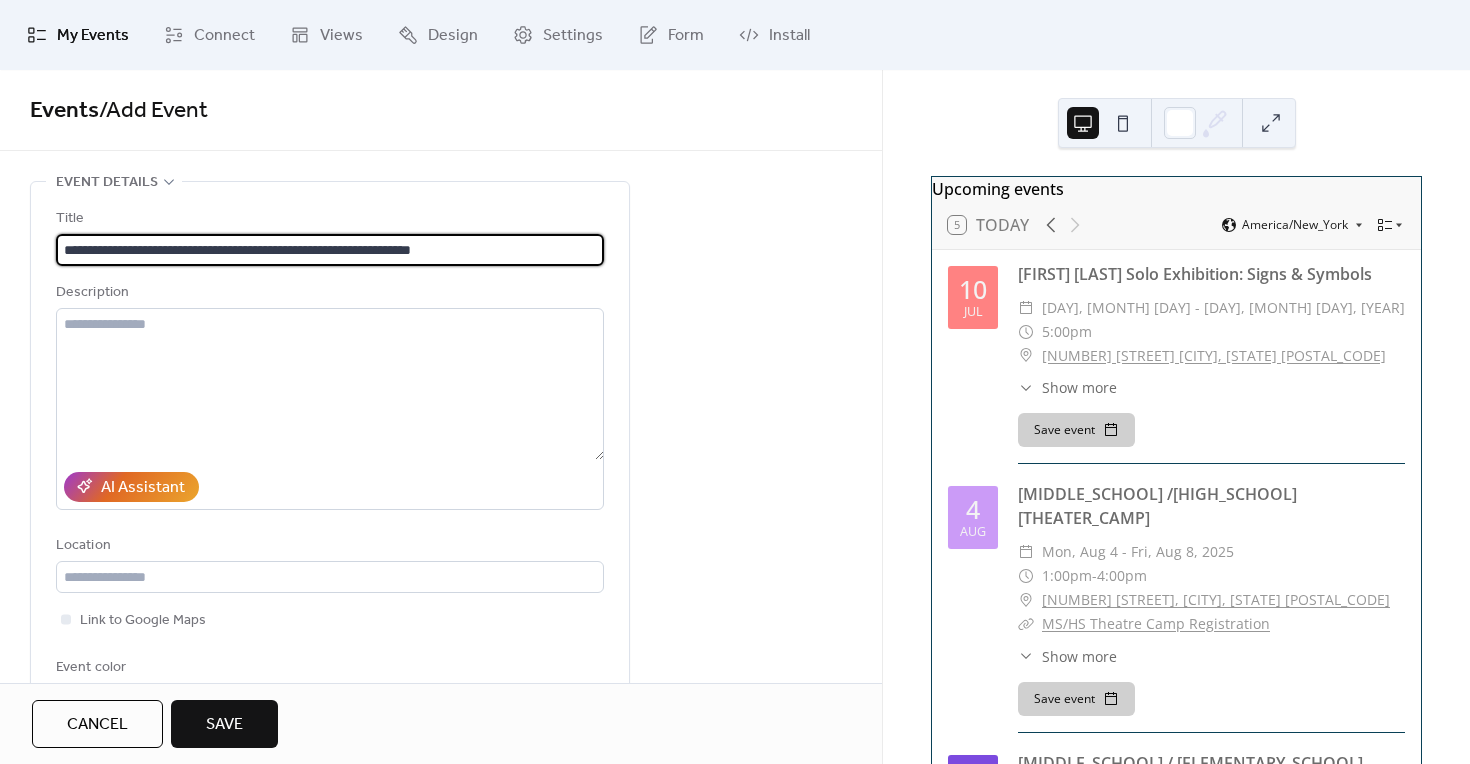 scroll, scrollTop: 1, scrollLeft: 0, axis: vertical 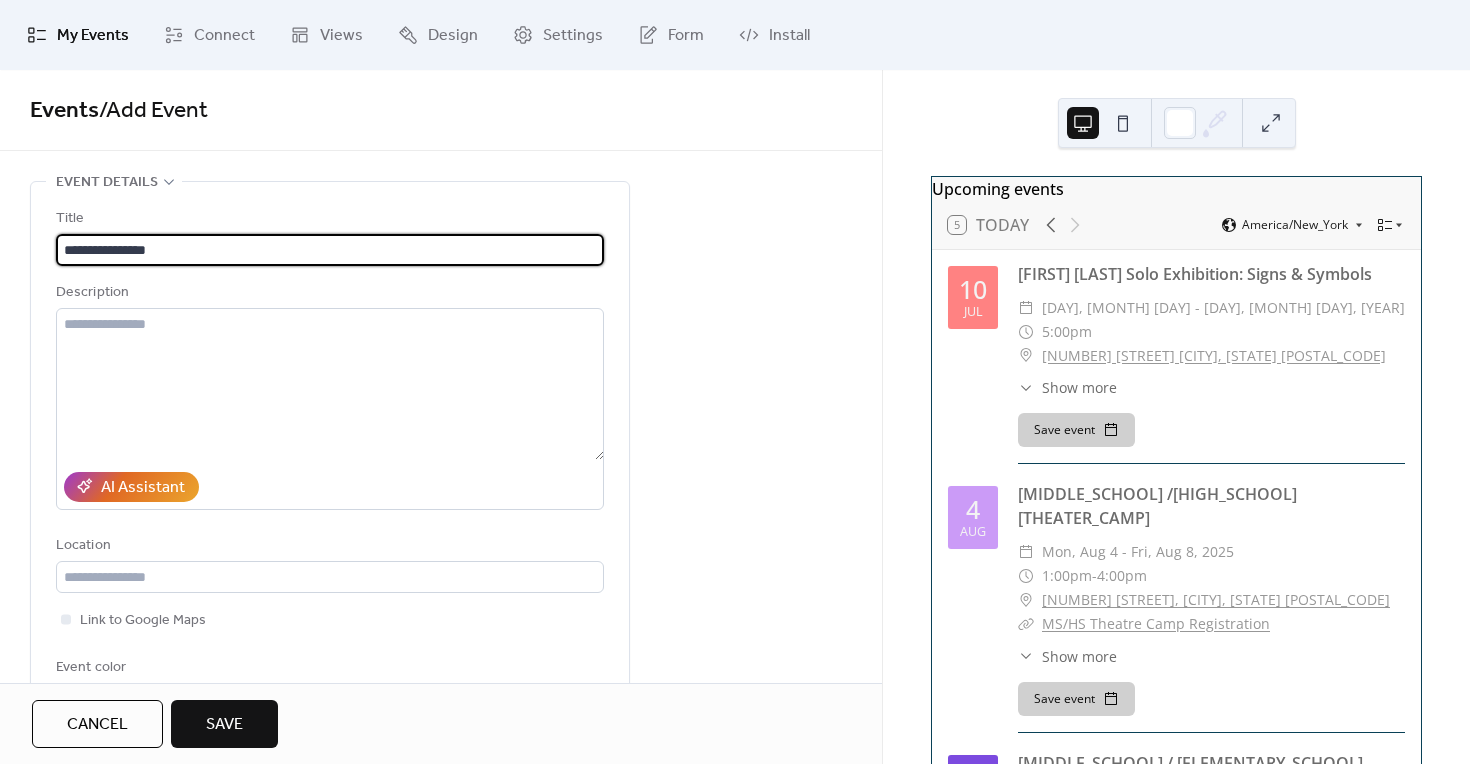 paste on "**********" 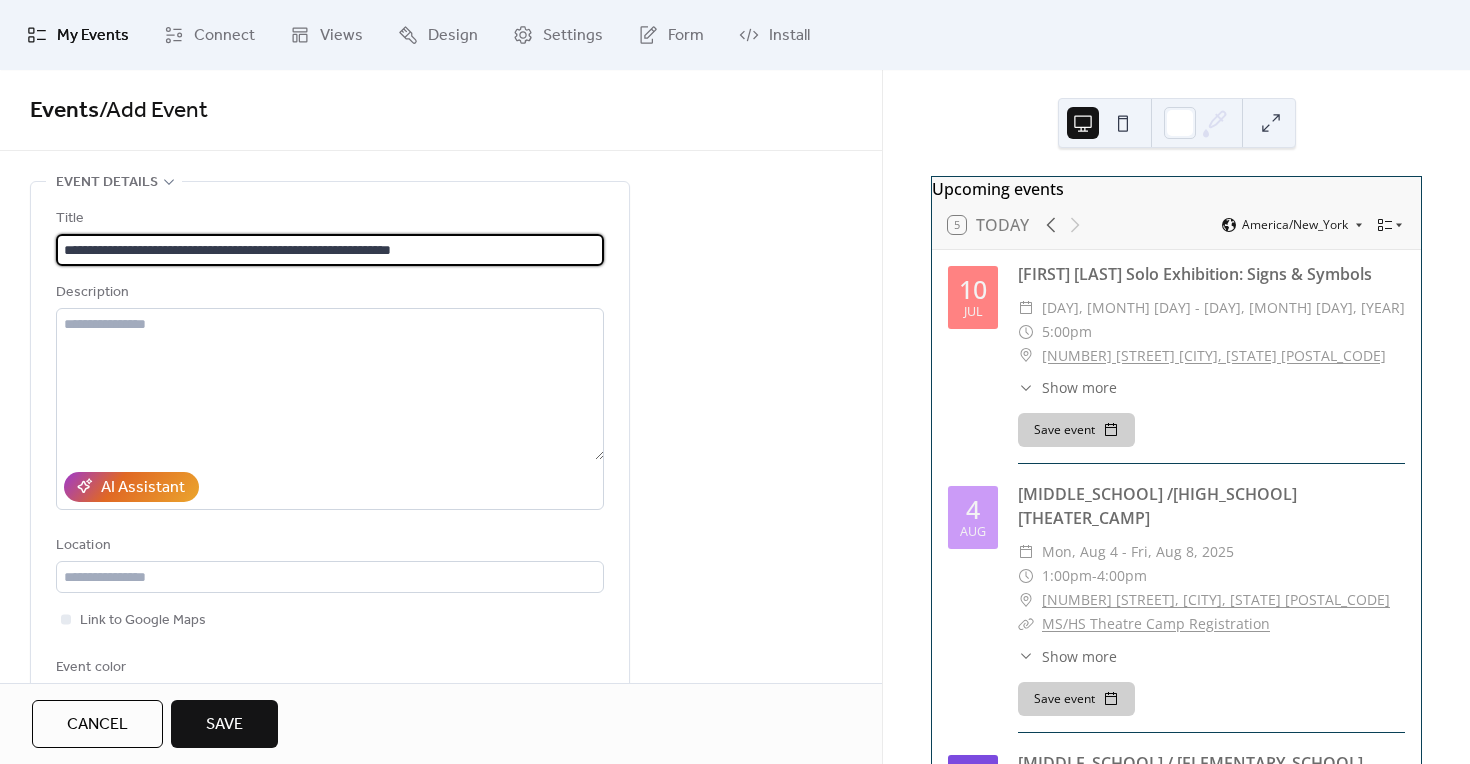 click on "**********" at bounding box center (330, 250) 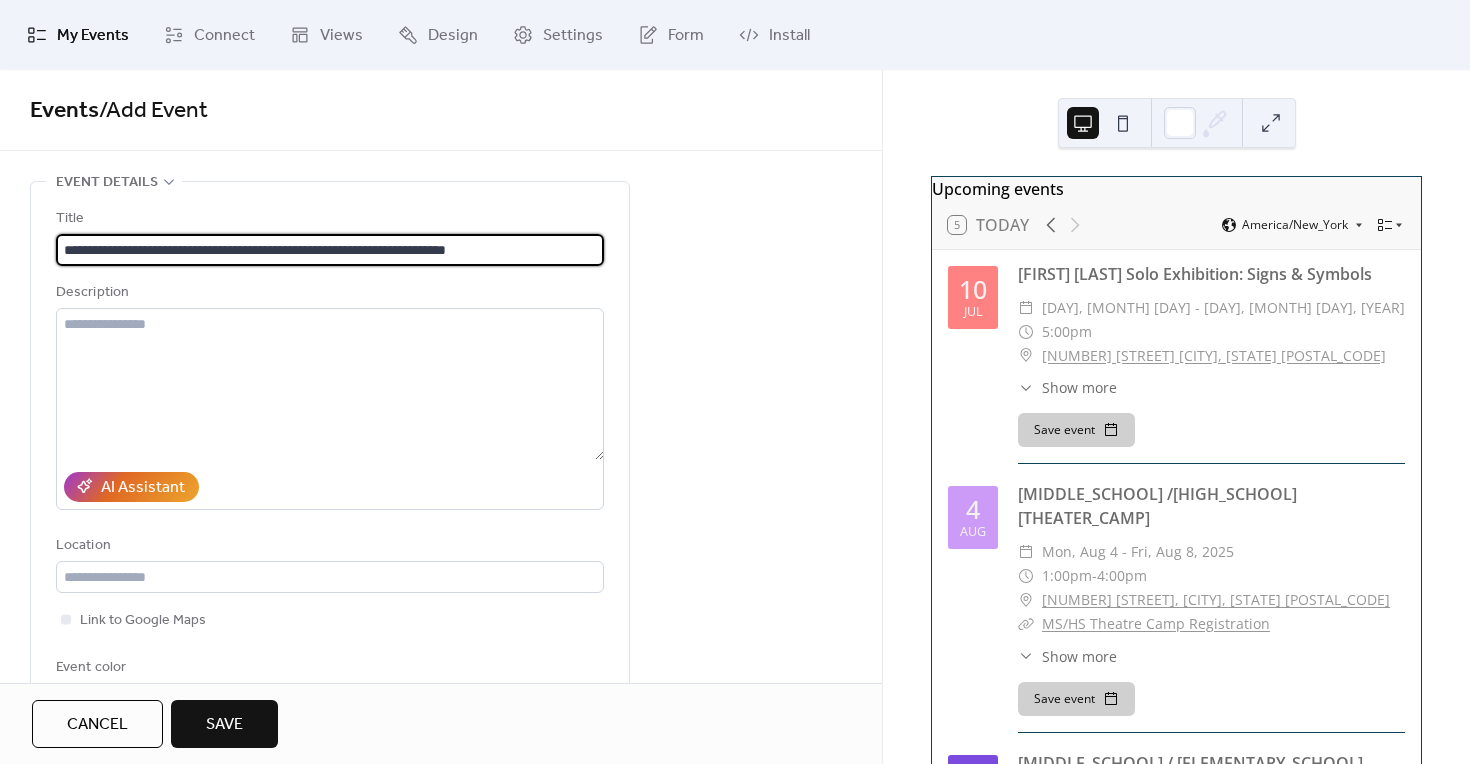 click on "**********" at bounding box center (330, 250) 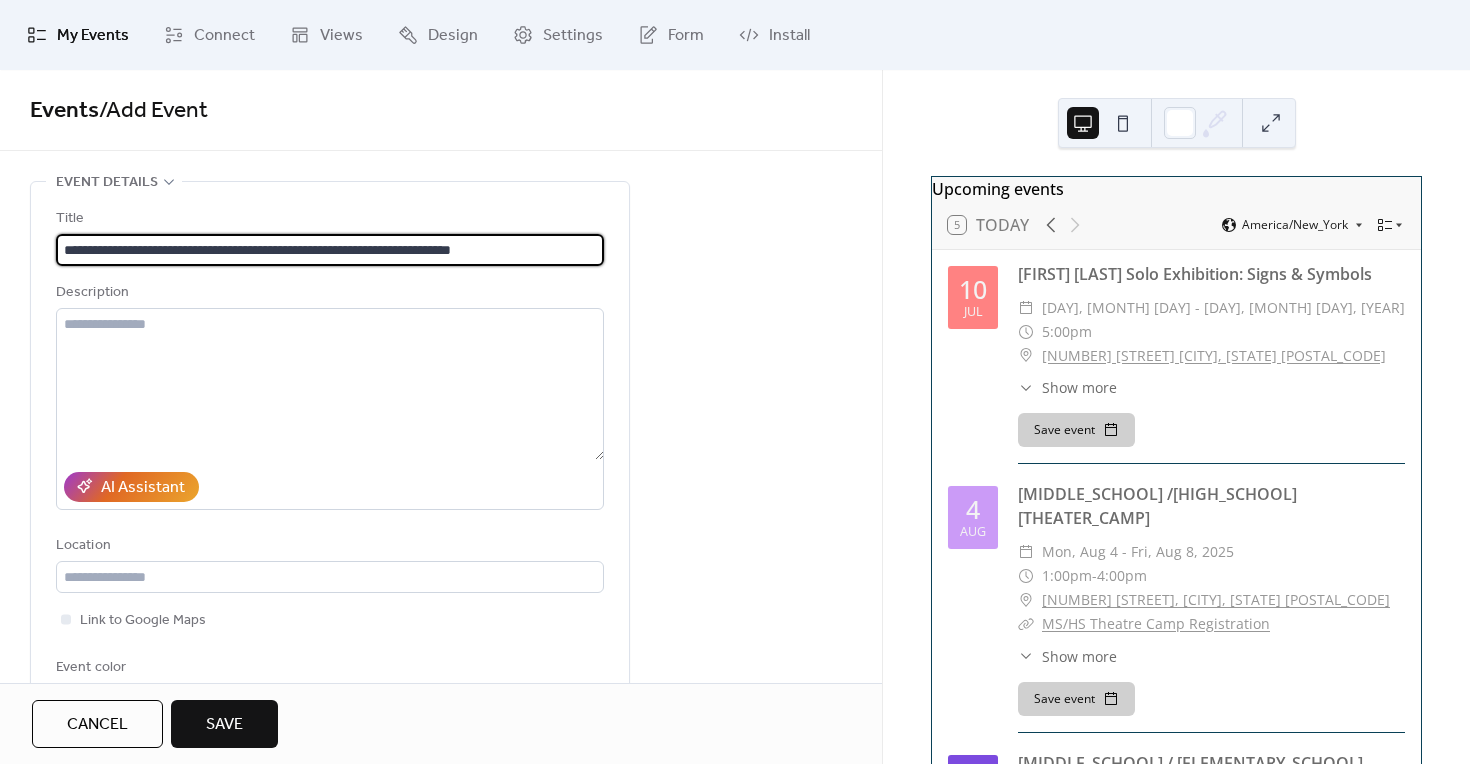 click on "**********" at bounding box center [330, 250] 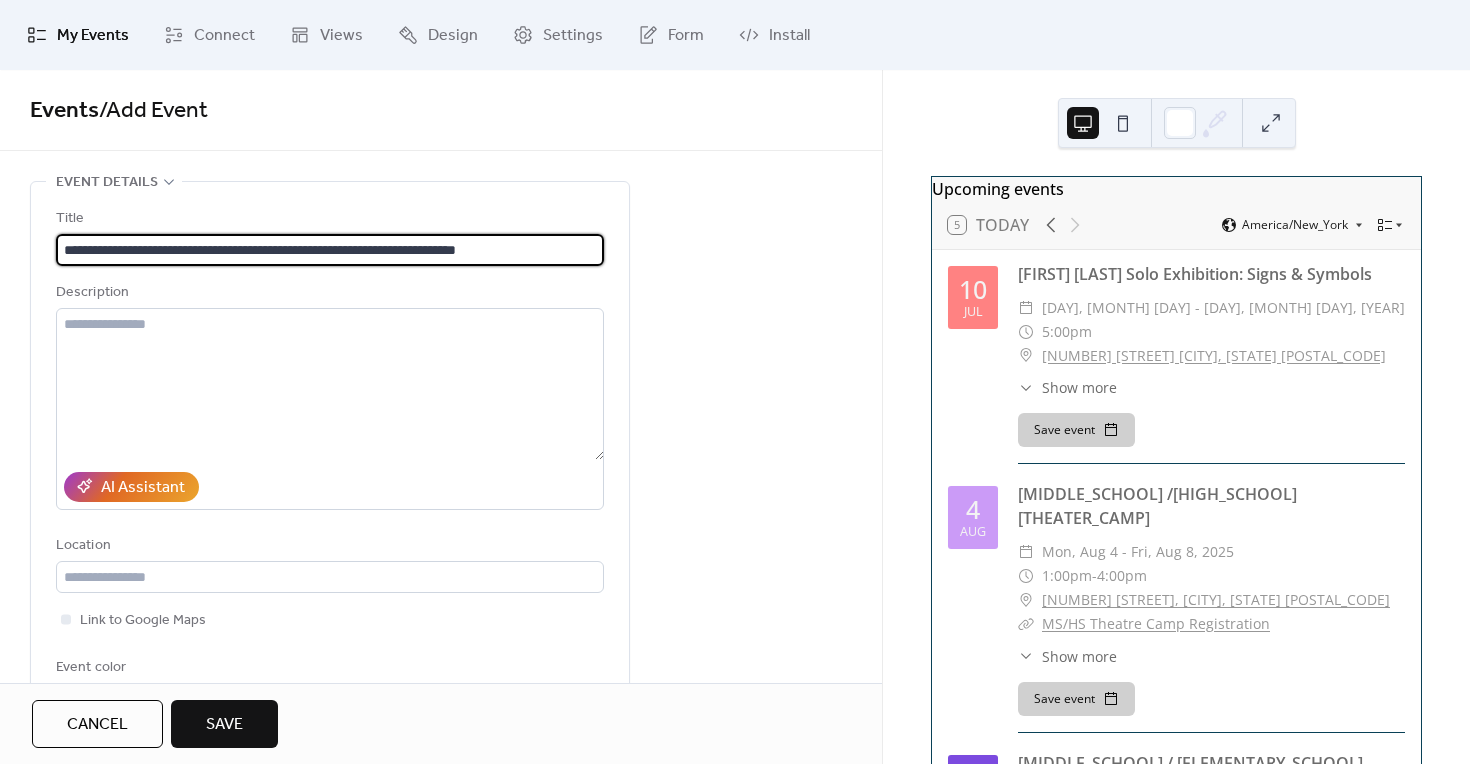 click on "**********" at bounding box center [330, 250] 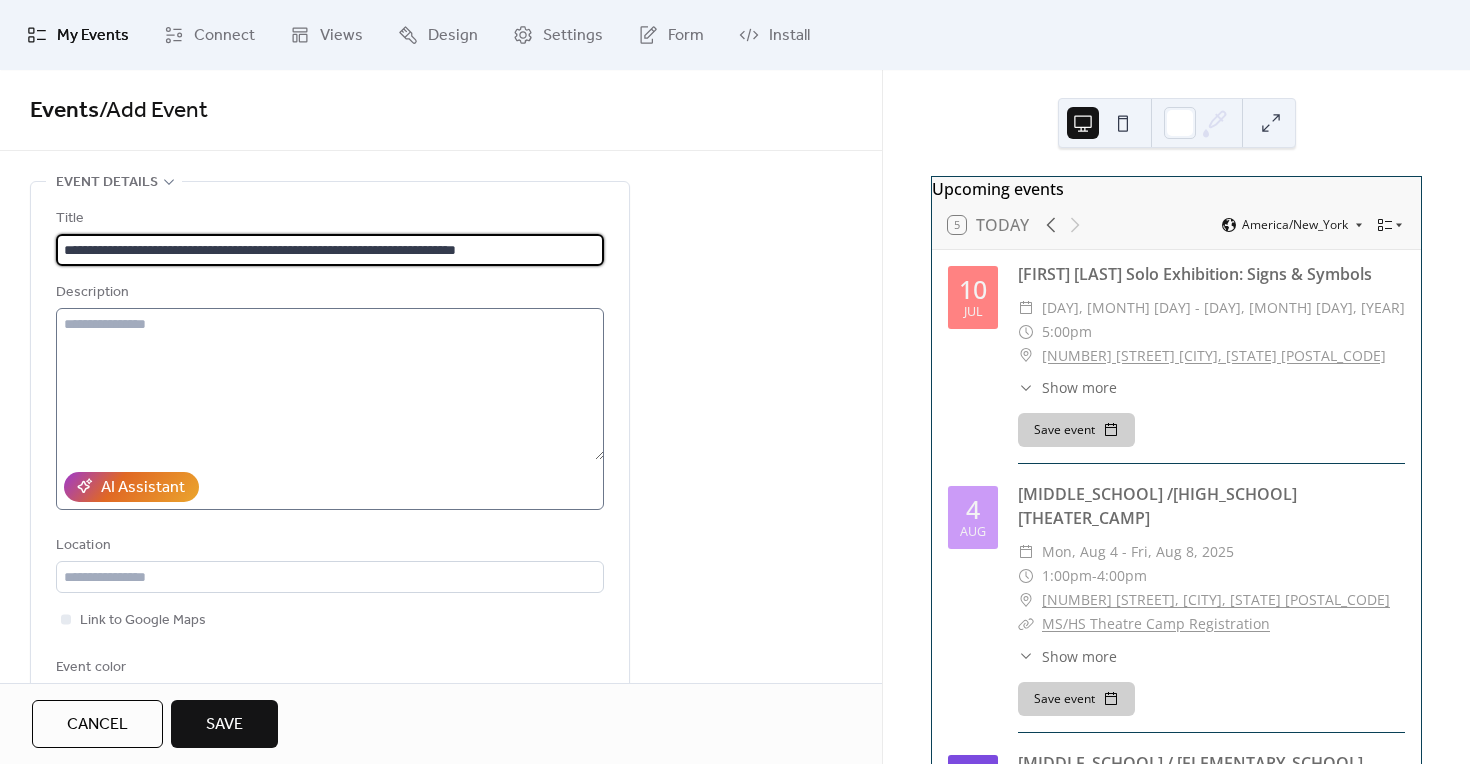 type on "**********" 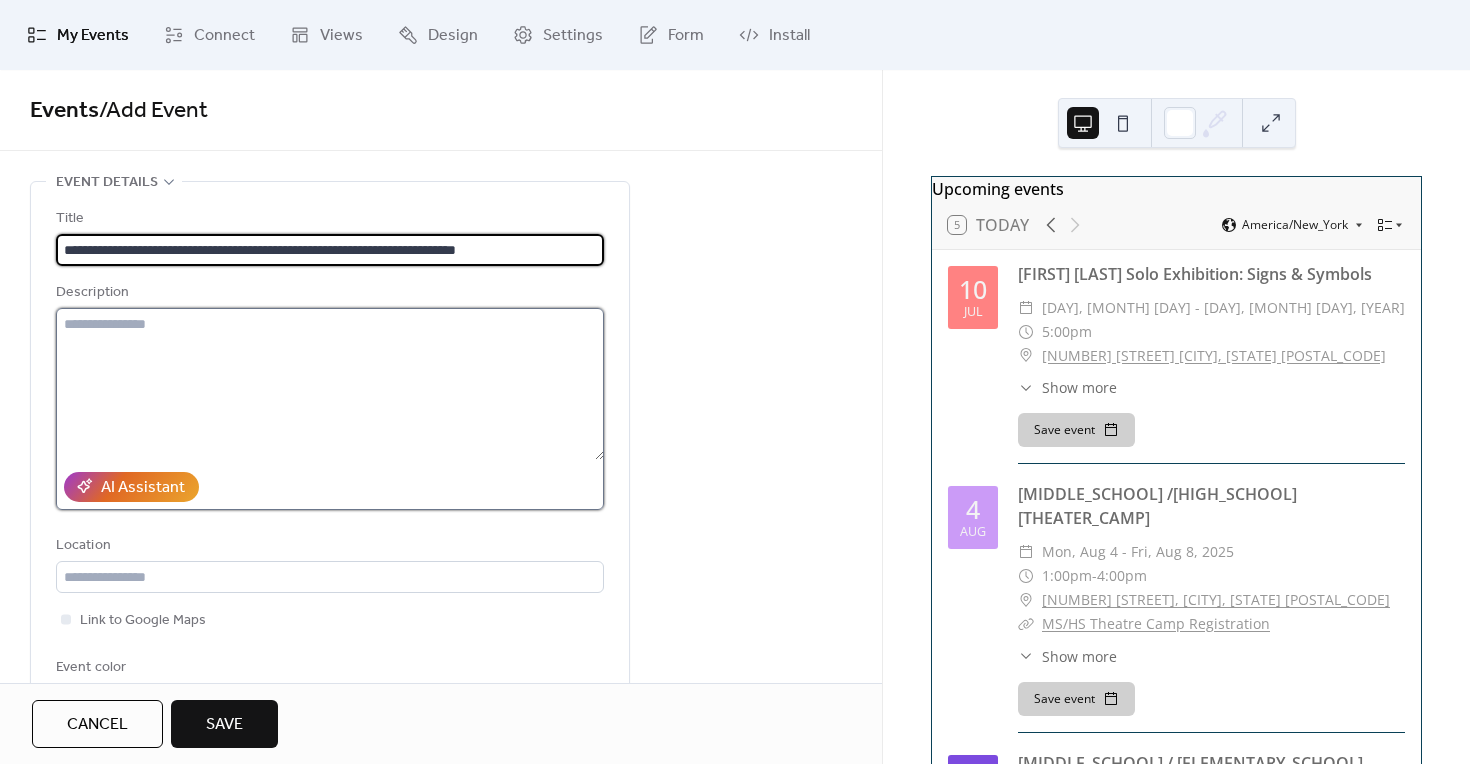 click at bounding box center (330, 384) 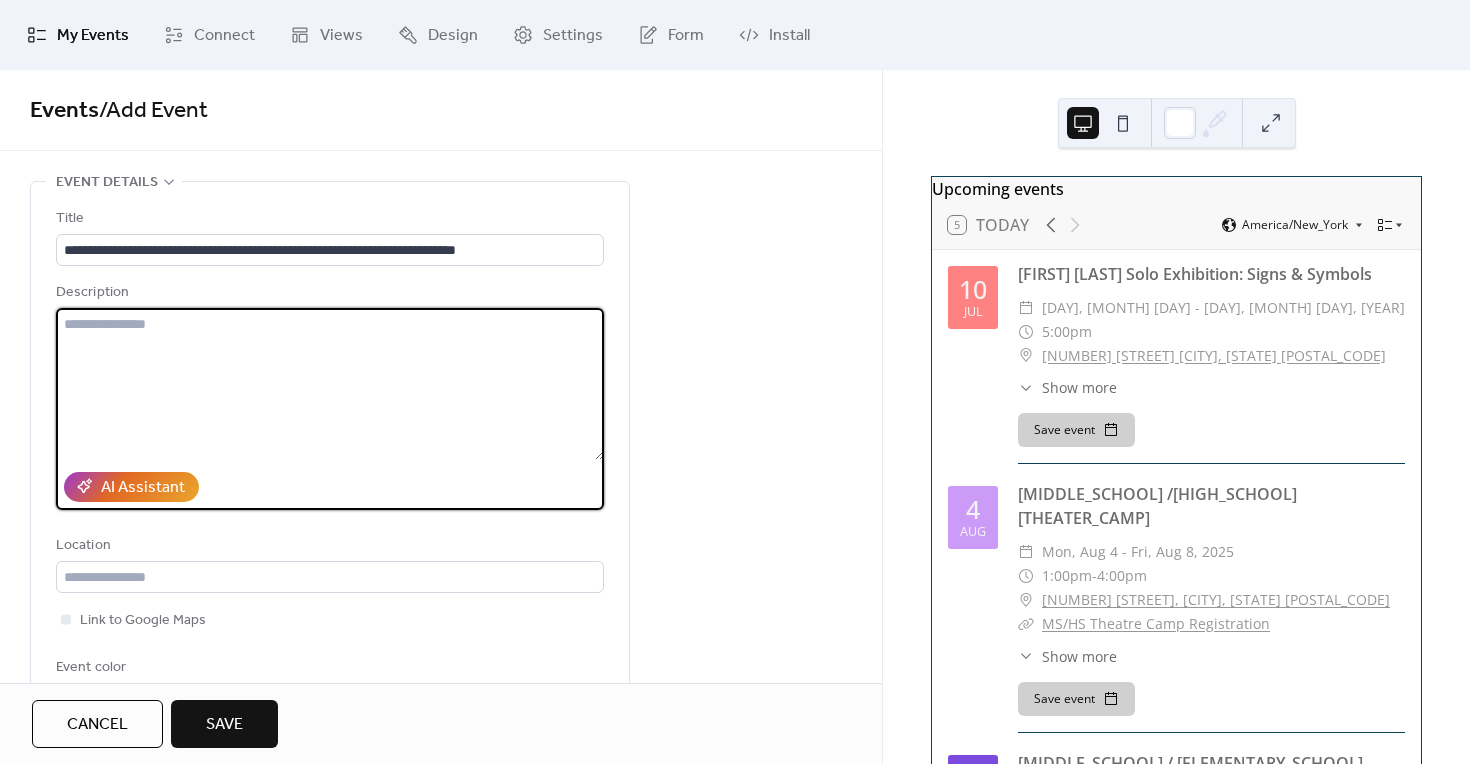 scroll, scrollTop: 0, scrollLeft: 0, axis: both 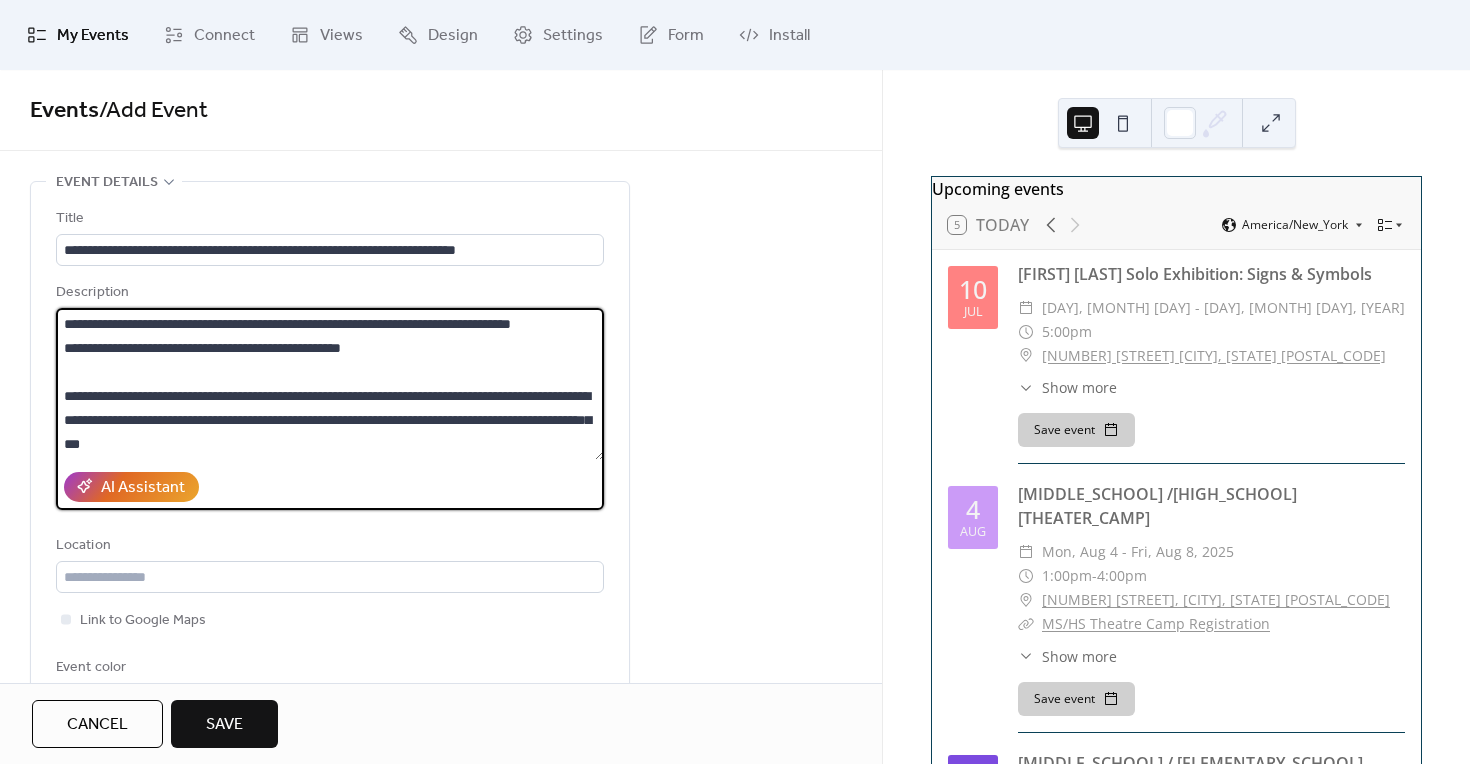 drag, startPoint x: 256, startPoint y: 377, endPoint x: 188, endPoint y: 373, distance: 68.117546 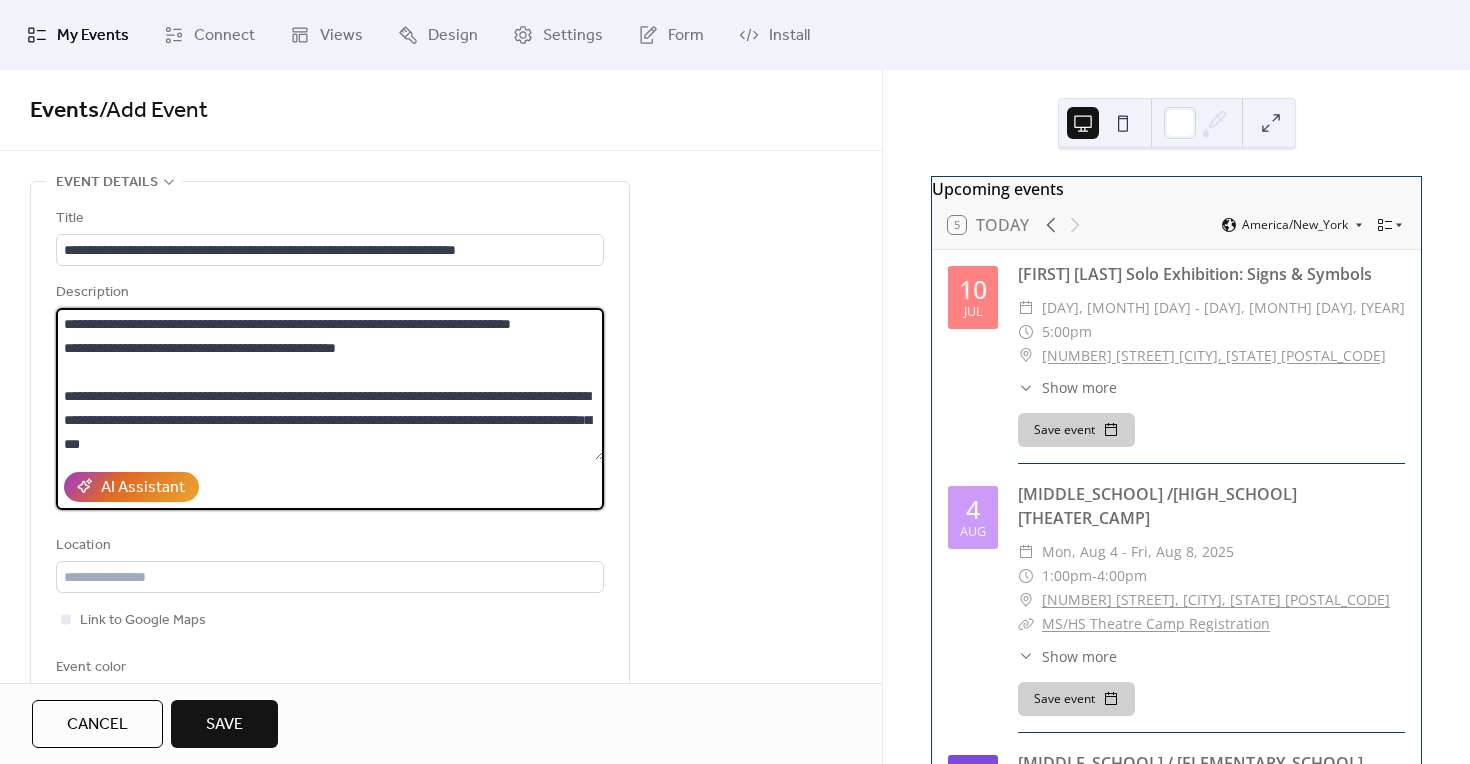 click on "**********" at bounding box center [330, 384] 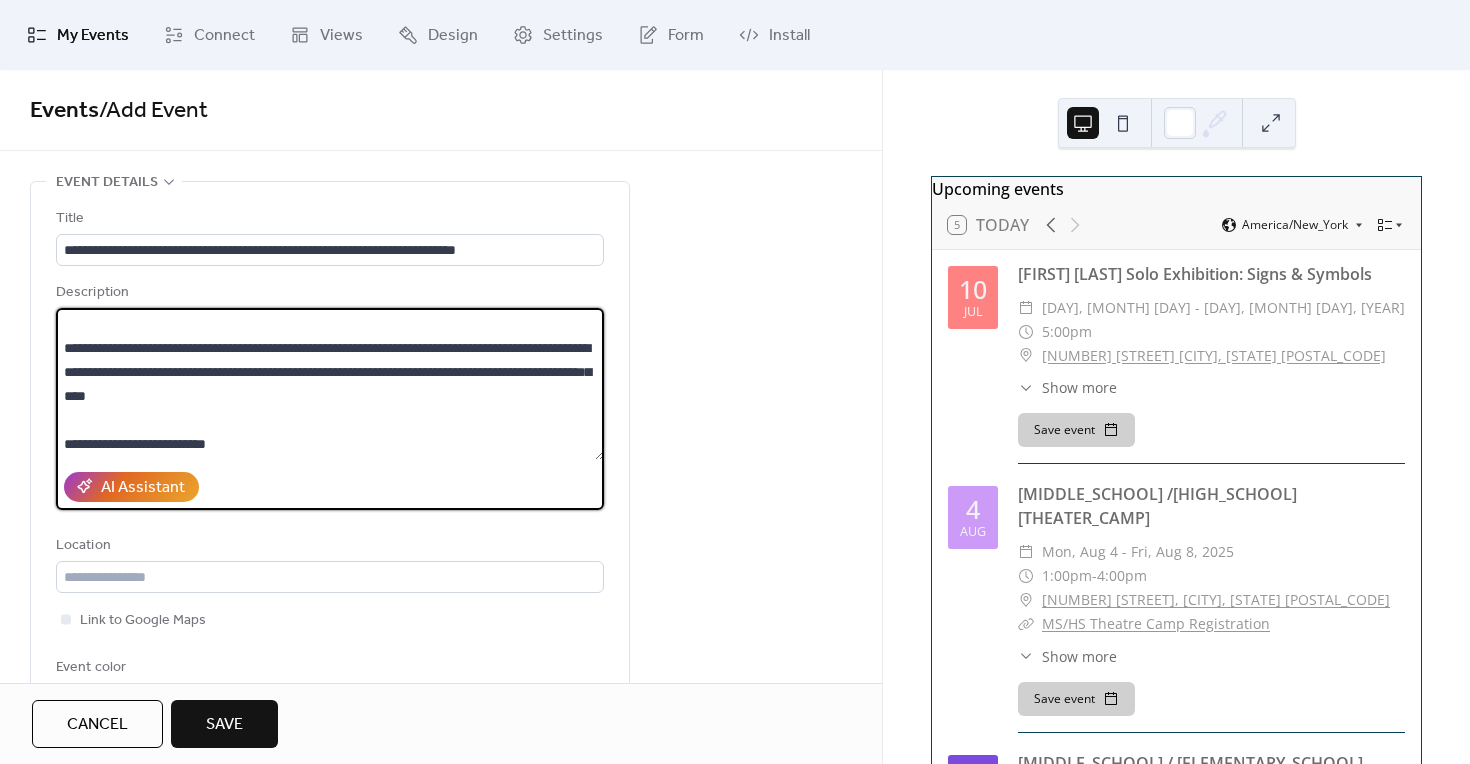 scroll, scrollTop: 288, scrollLeft: 0, axis: vertical 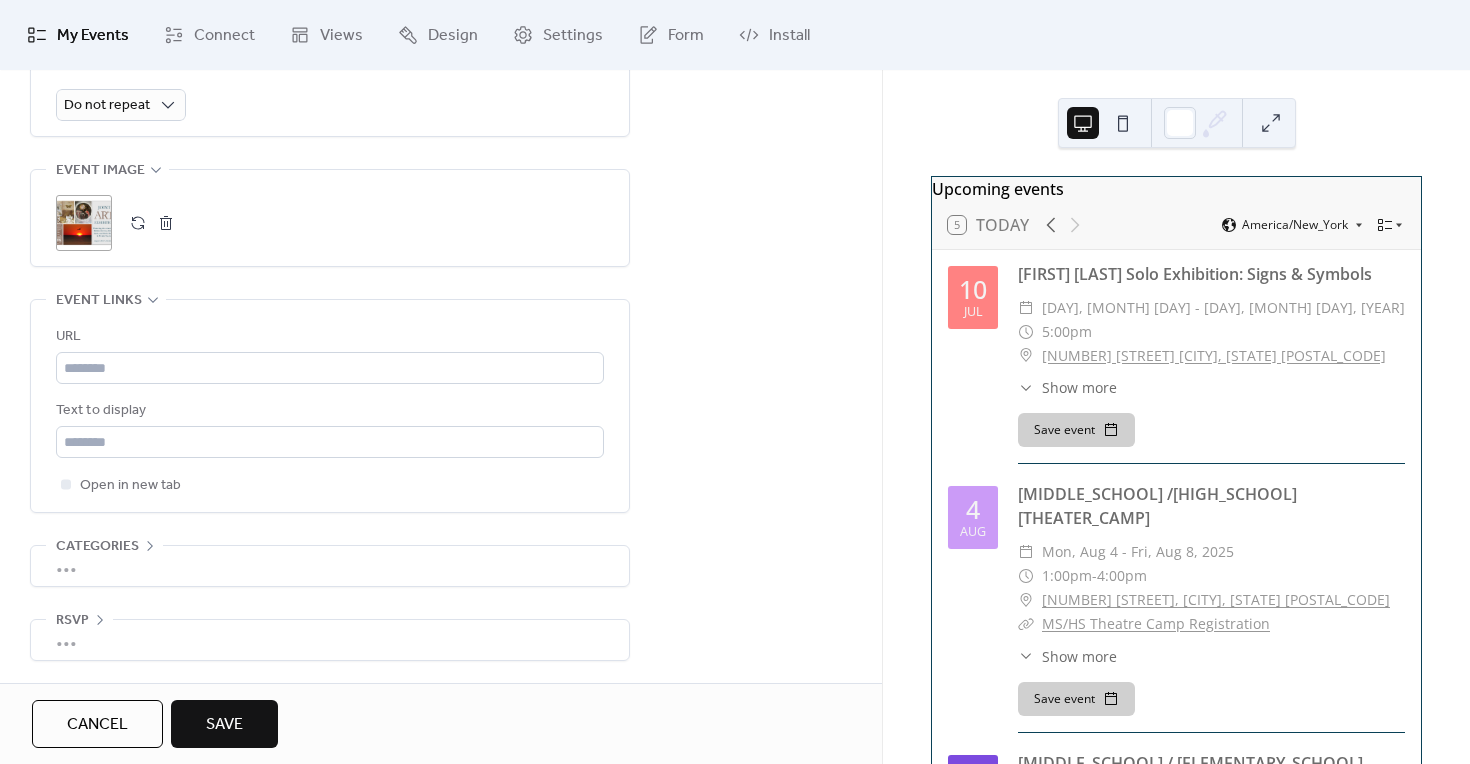 type on "**********" 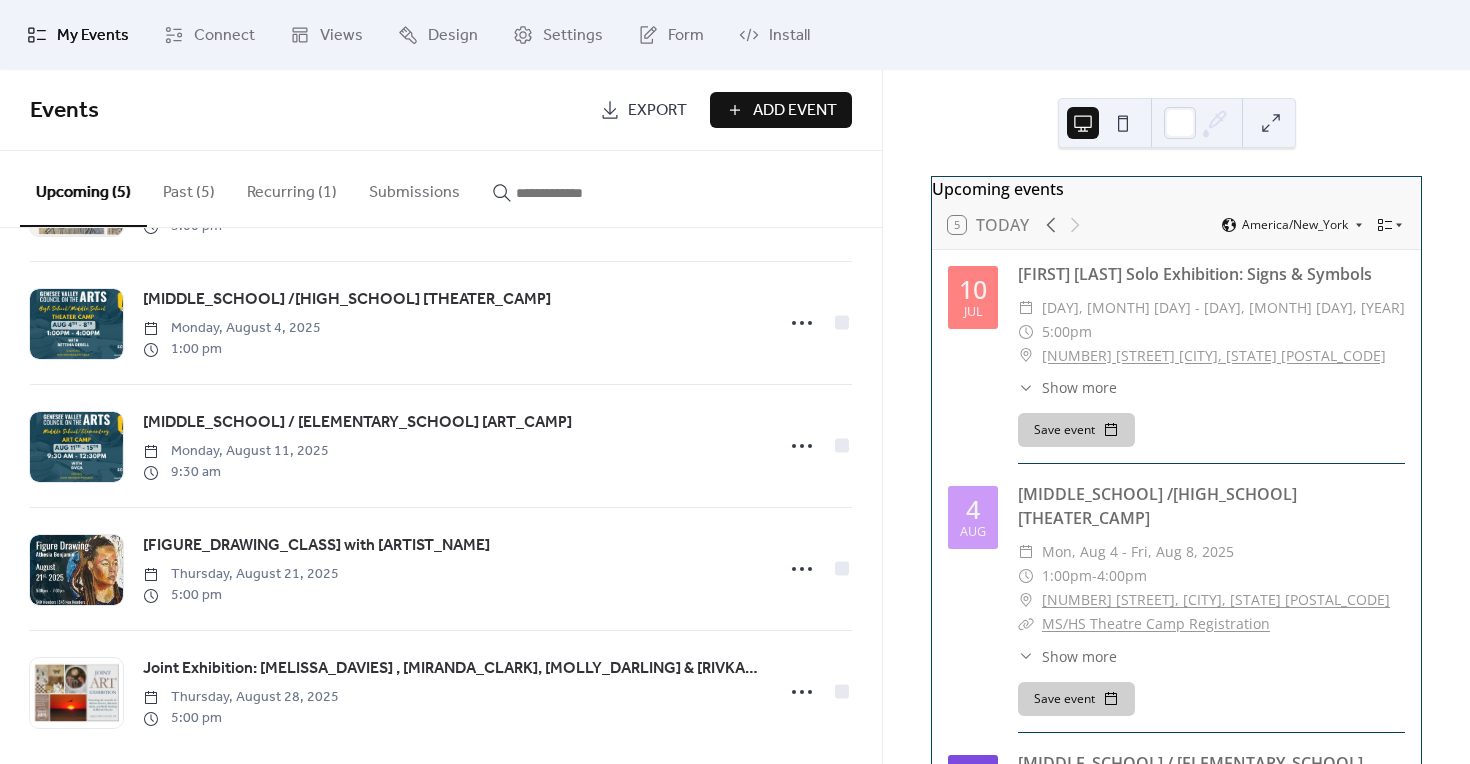 scroll, scrollTop: 140, scrollLeft: 0, axis: vertical 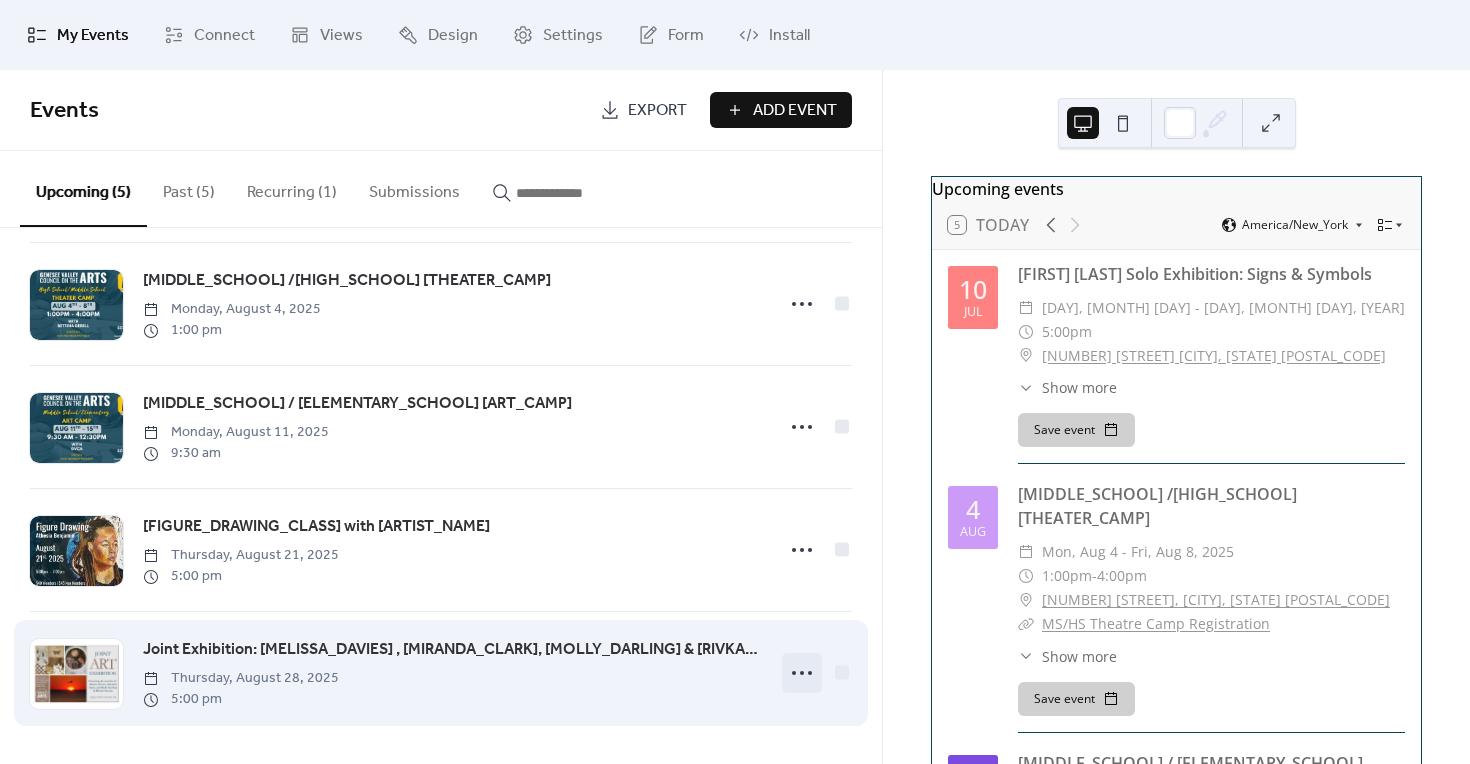 click 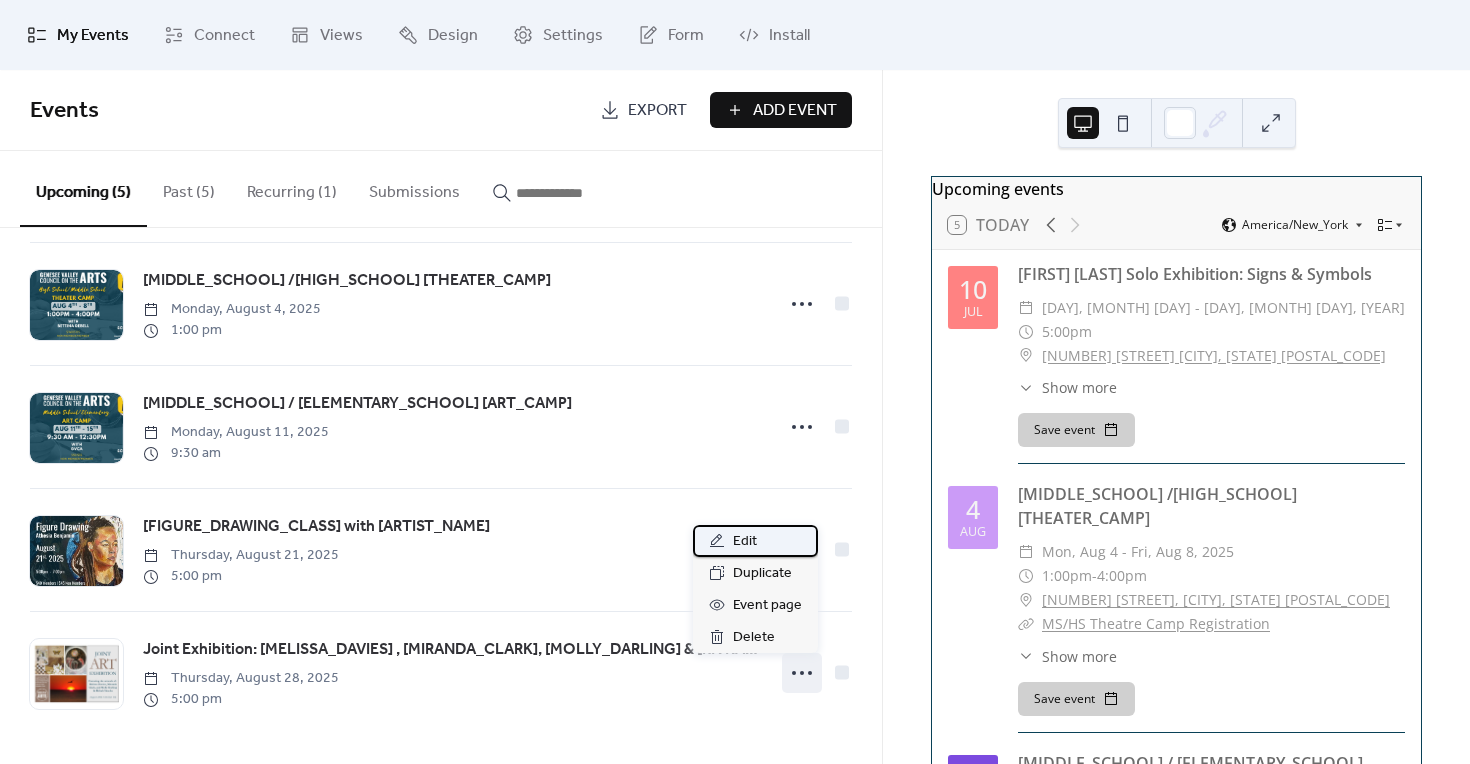 click on "Edit" at bounding box center (755, 541) 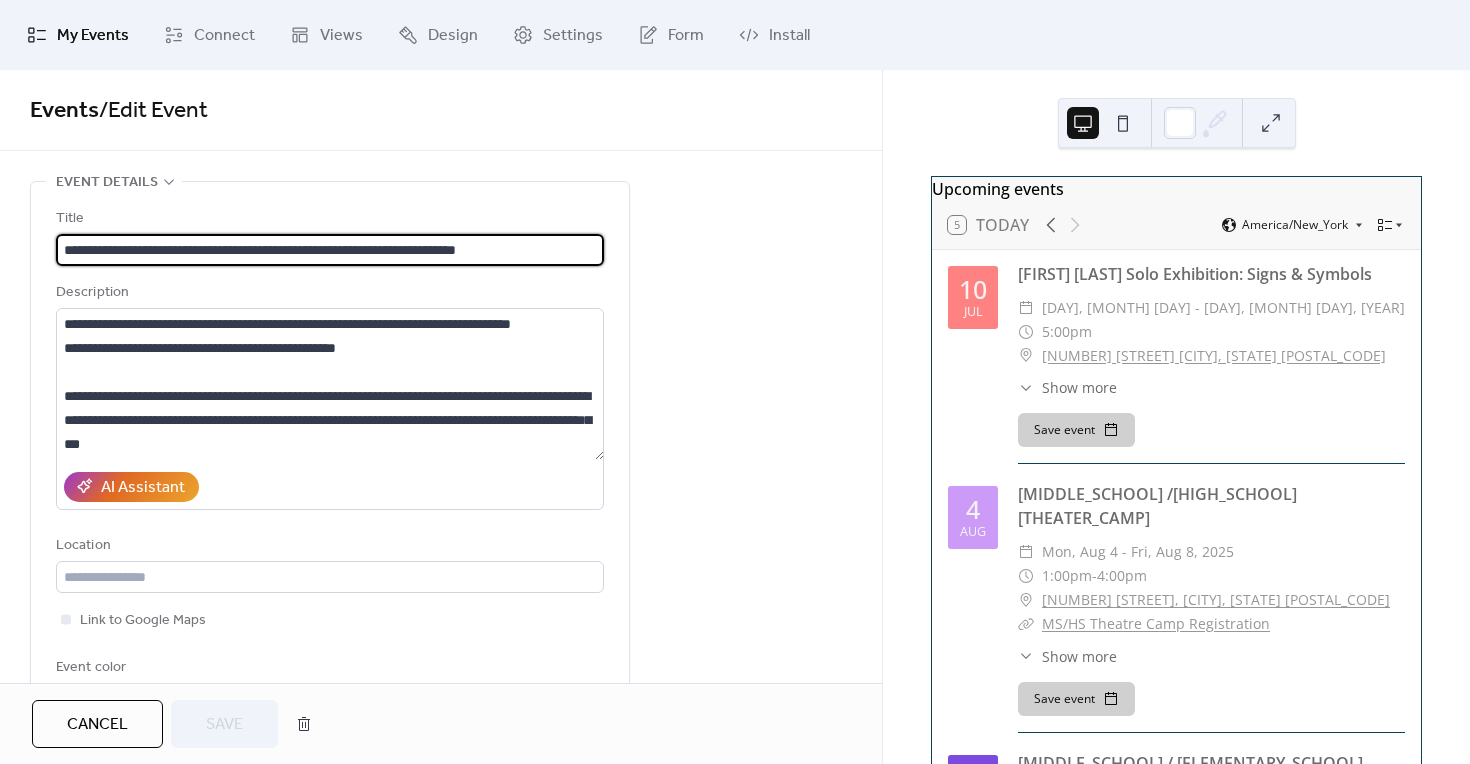 click on "**********" at bounding box center [330, 250] 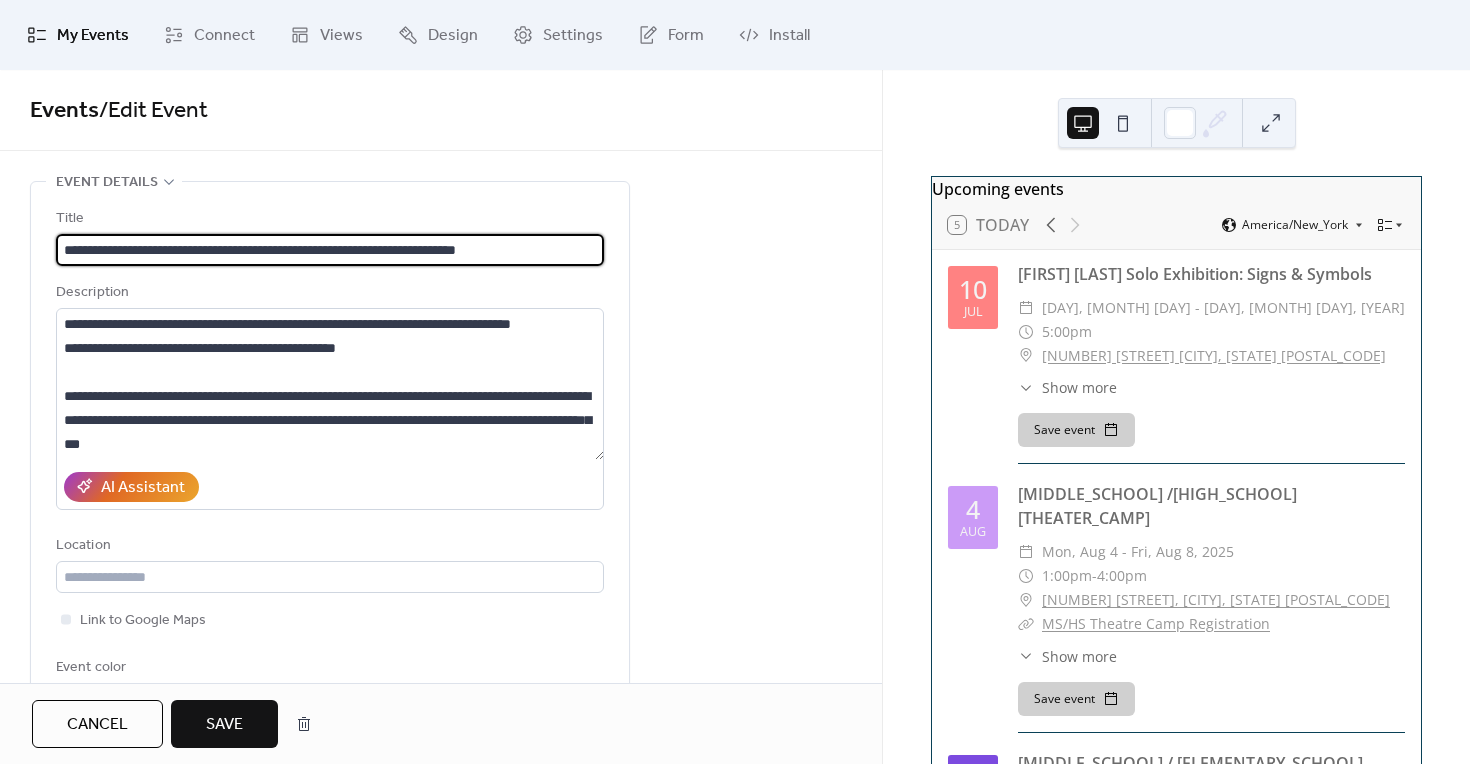 click on "**********" at bounding box center (330, 250) 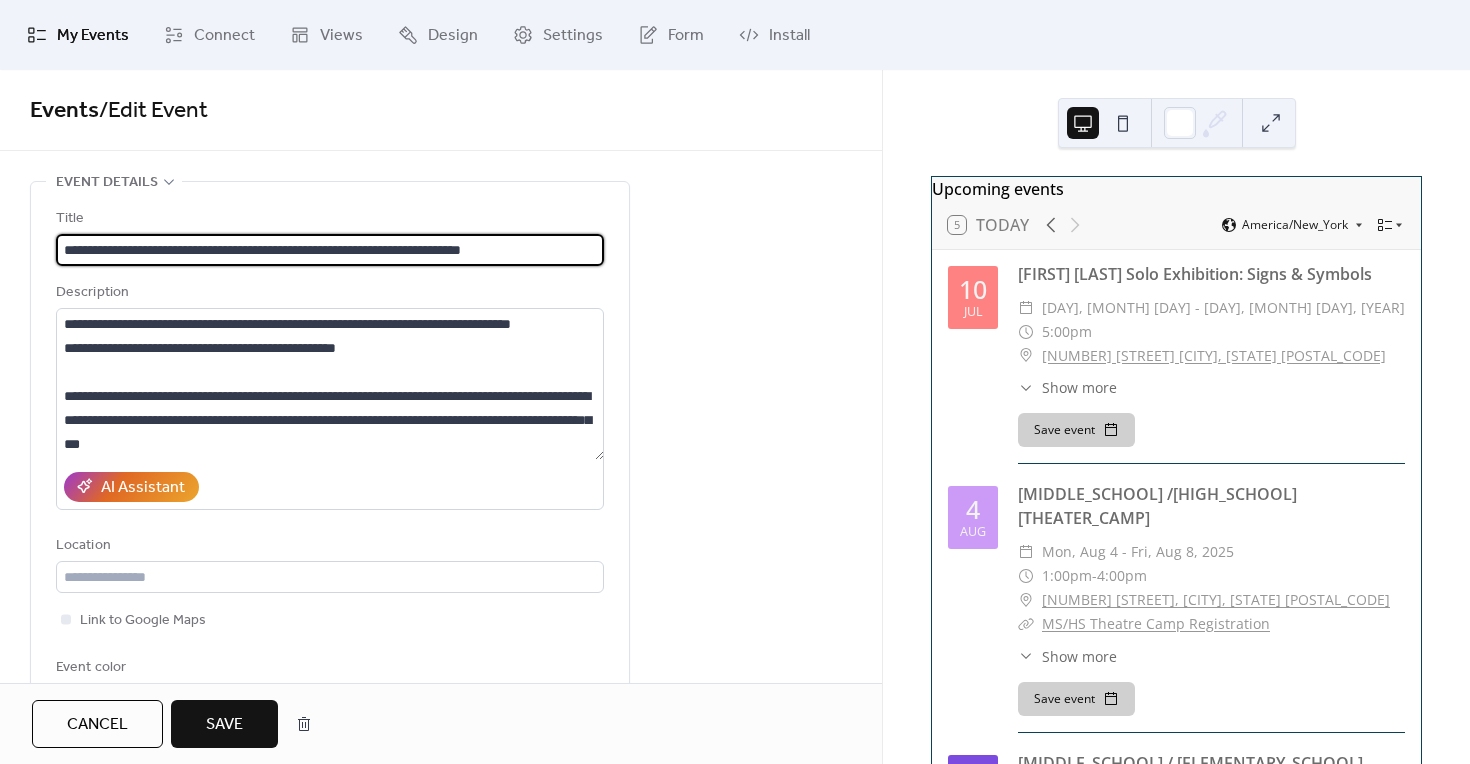 type on "**********" 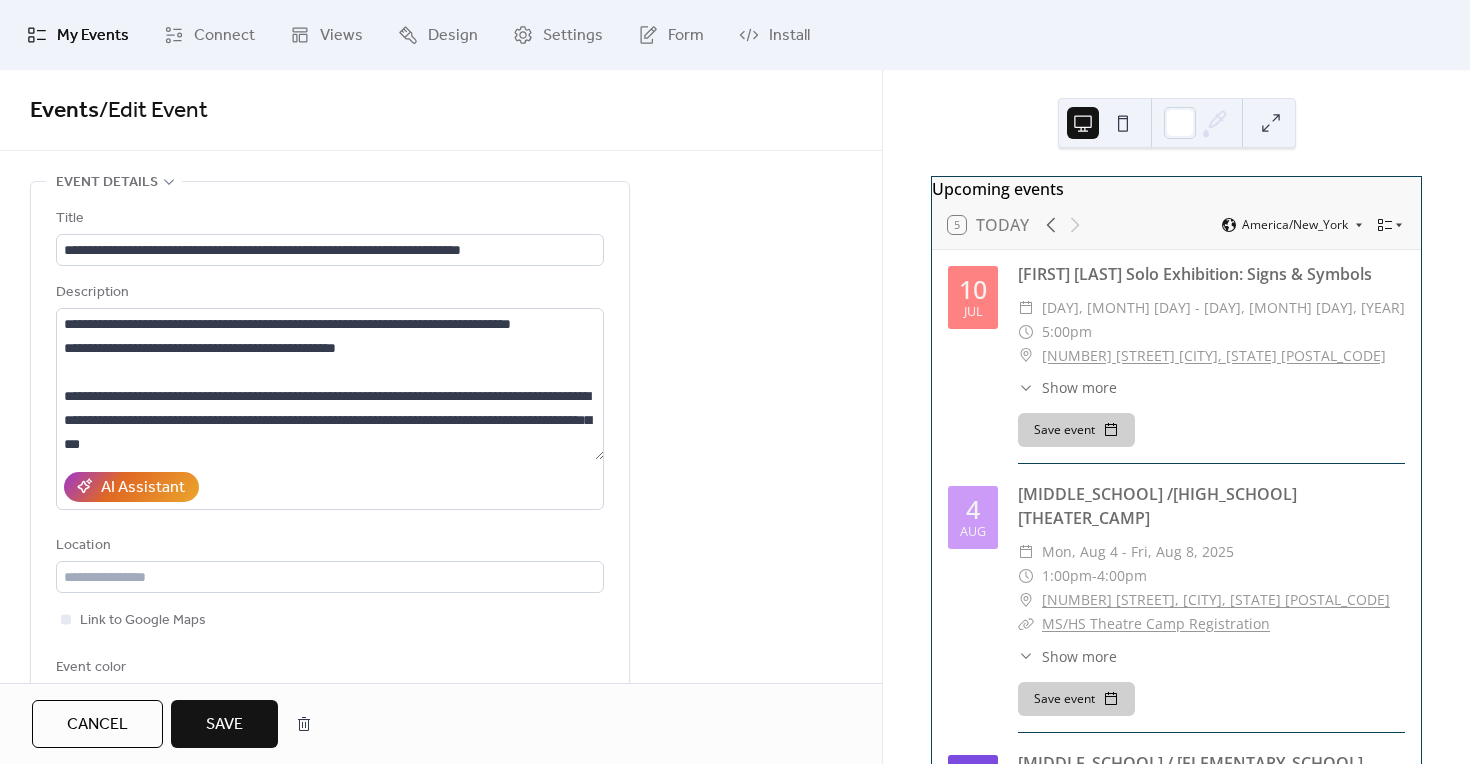 click on "Save" at bounding box center (224, 725) 